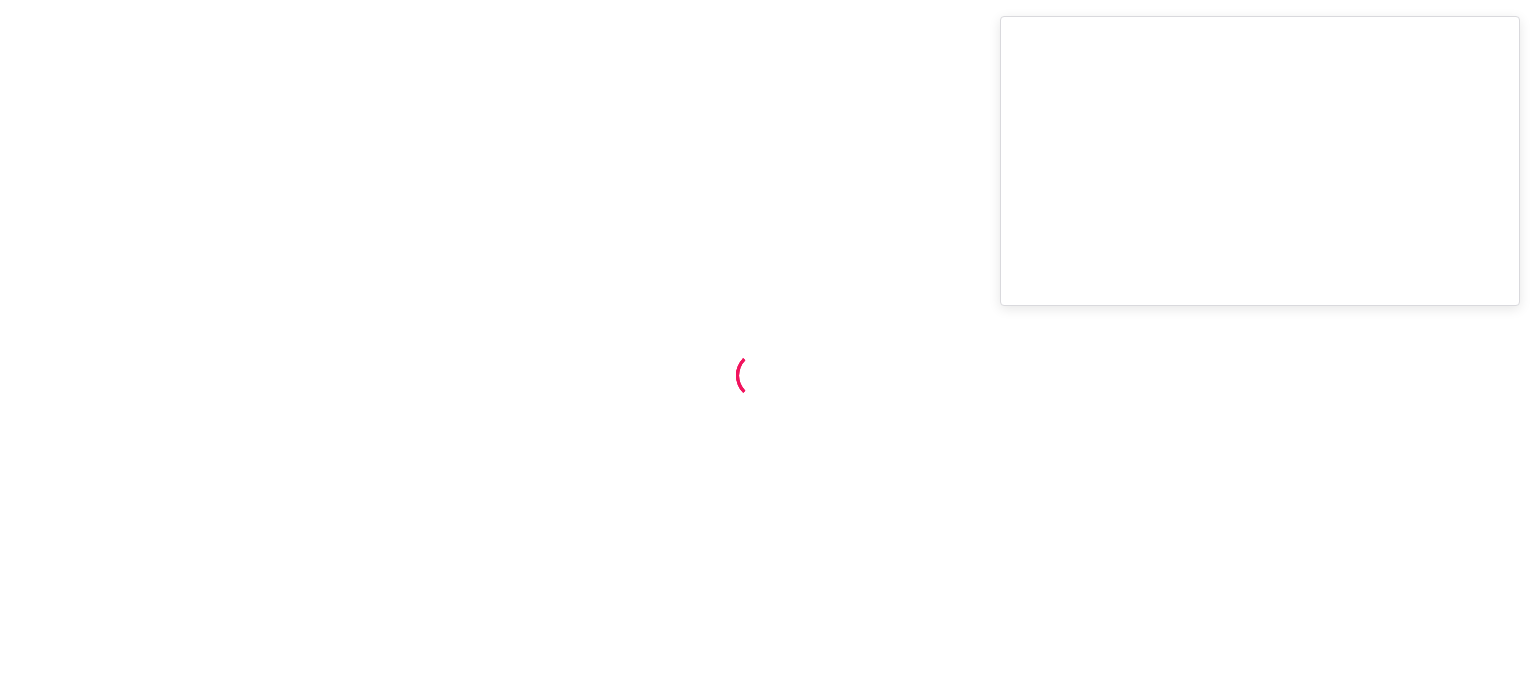 scroll, scrollTop: 0, scrollLeft: 0, axis: both 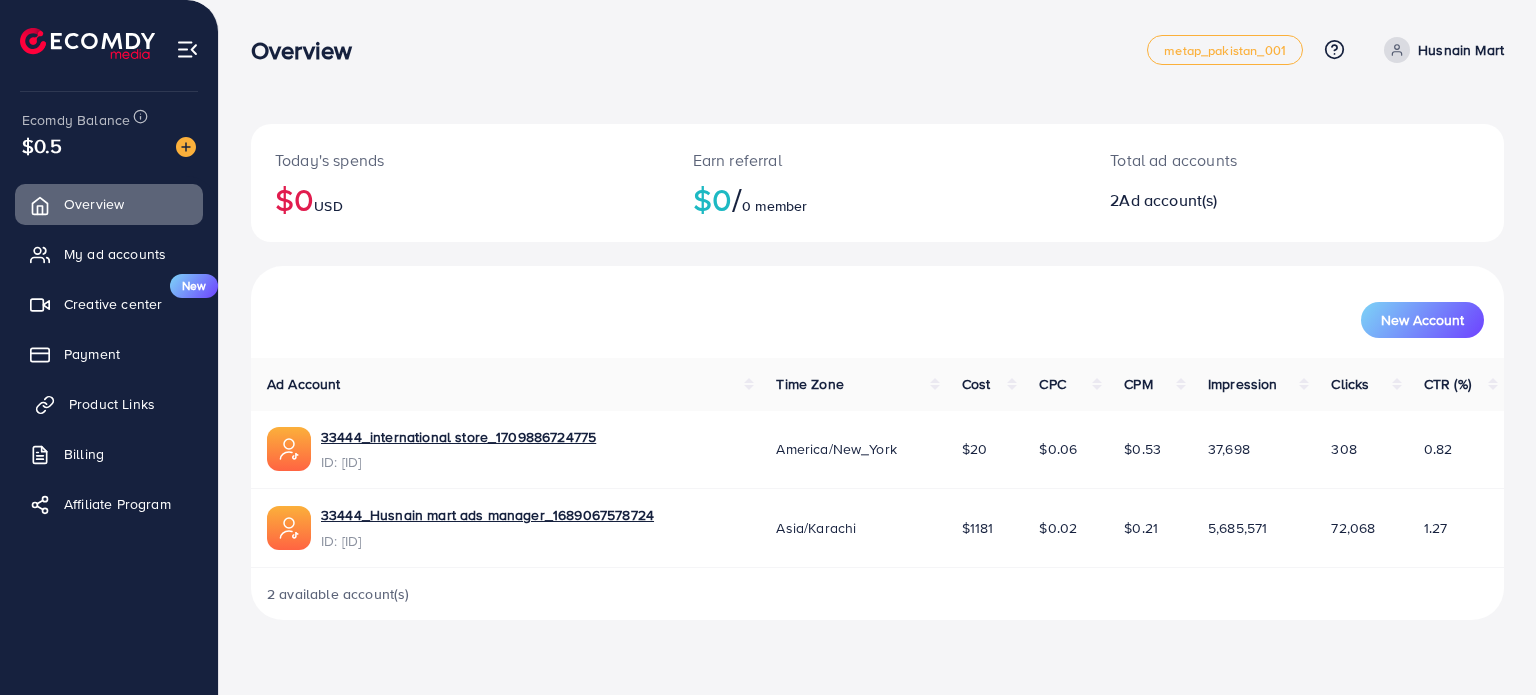 click on "Product Links" at bounding box center [112, 404] 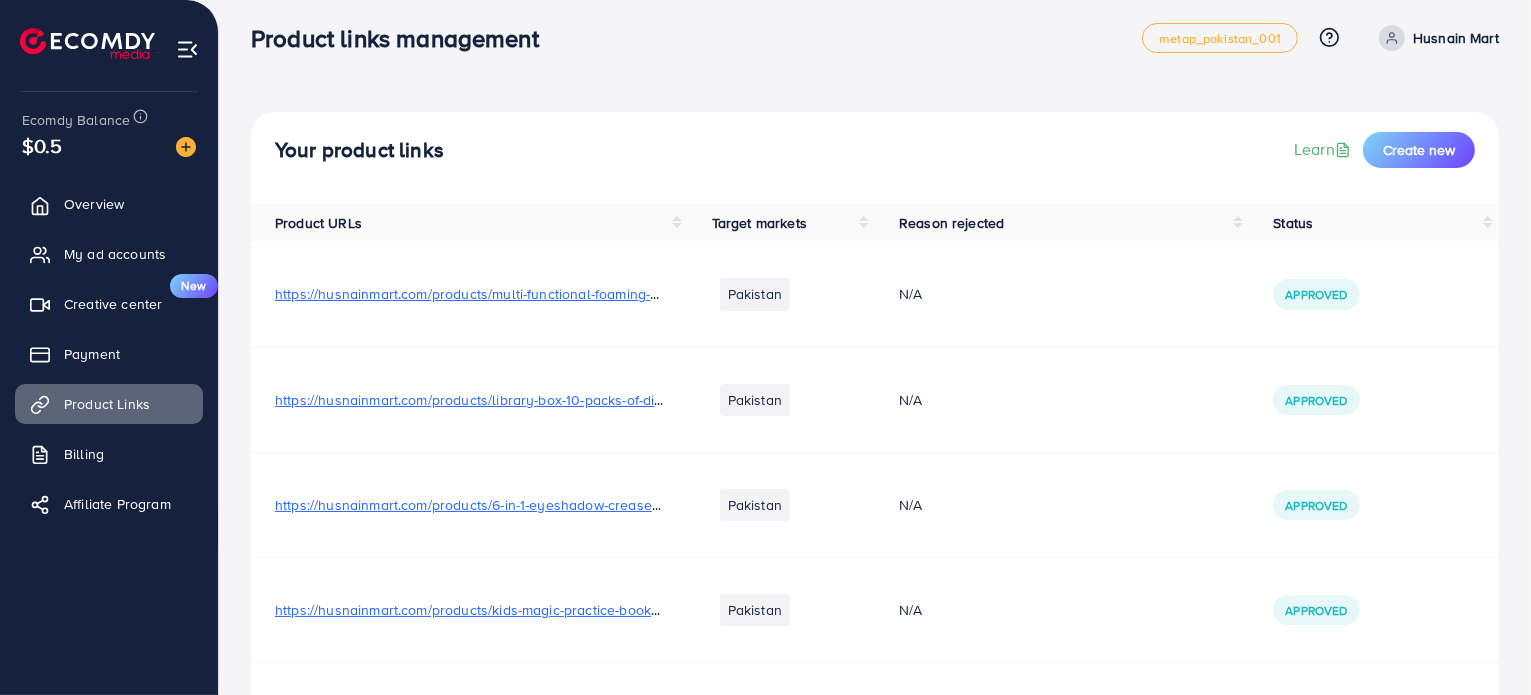 scroll, scrollTop: 0, scrollLeft: 0, axis: both 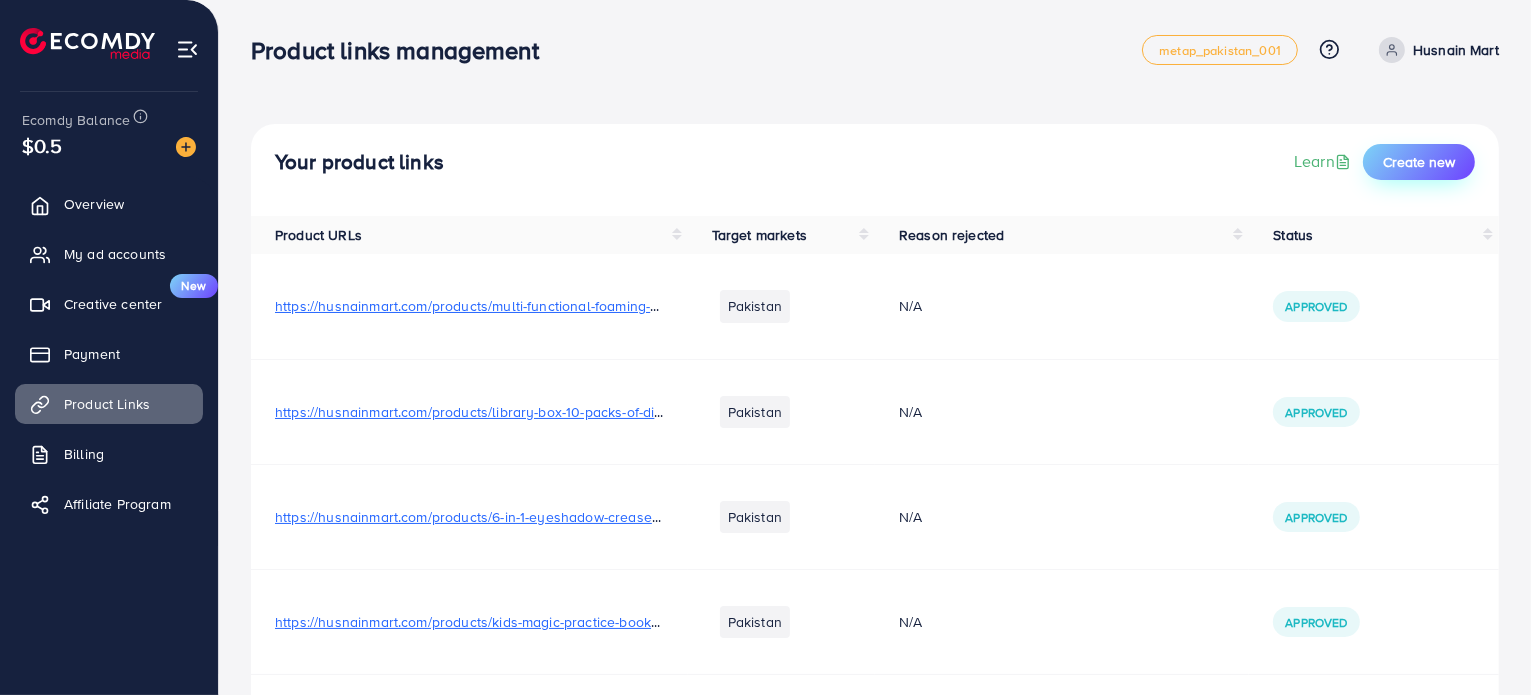 click on "Create new" at bounding box center [1419, 162] 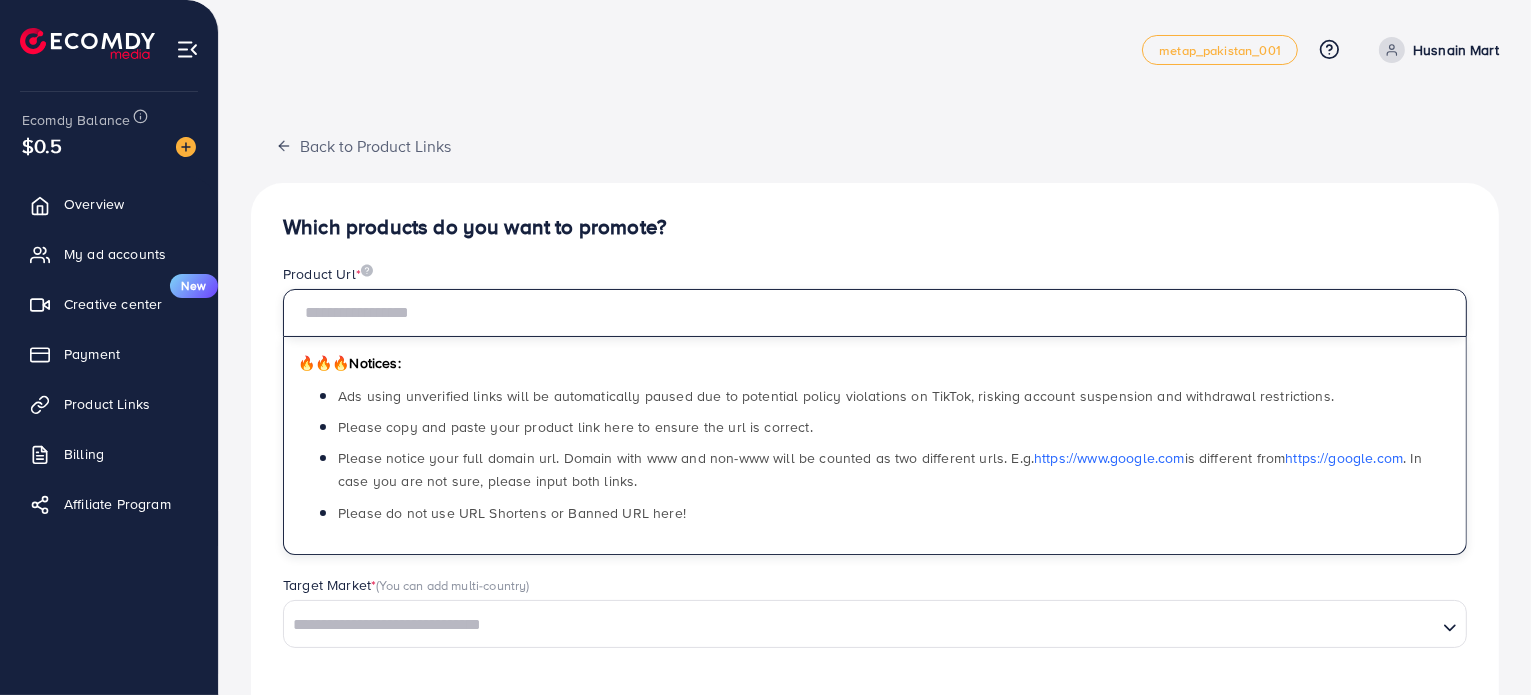click at bounding box center [875, 313] 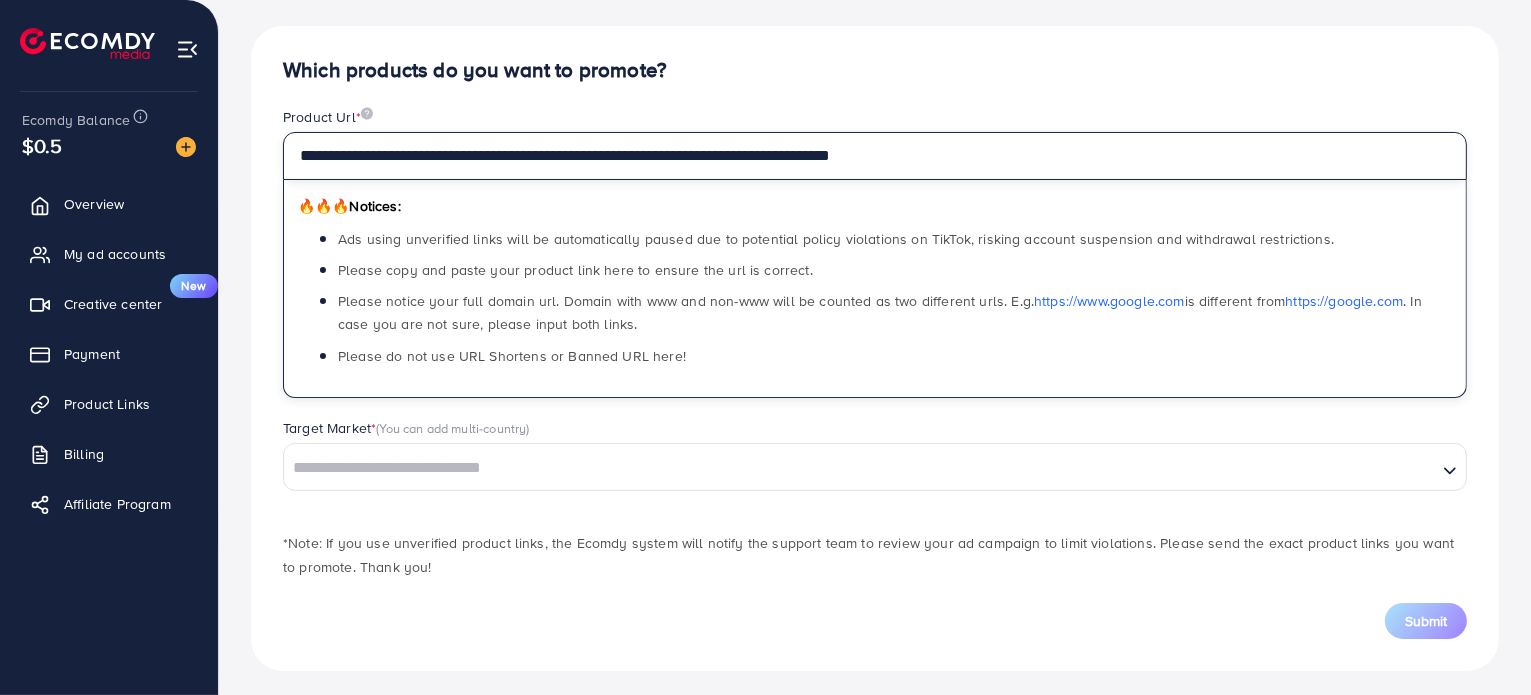scroll, scrollTop: 163, scrollLeft: 0, axis: vertical 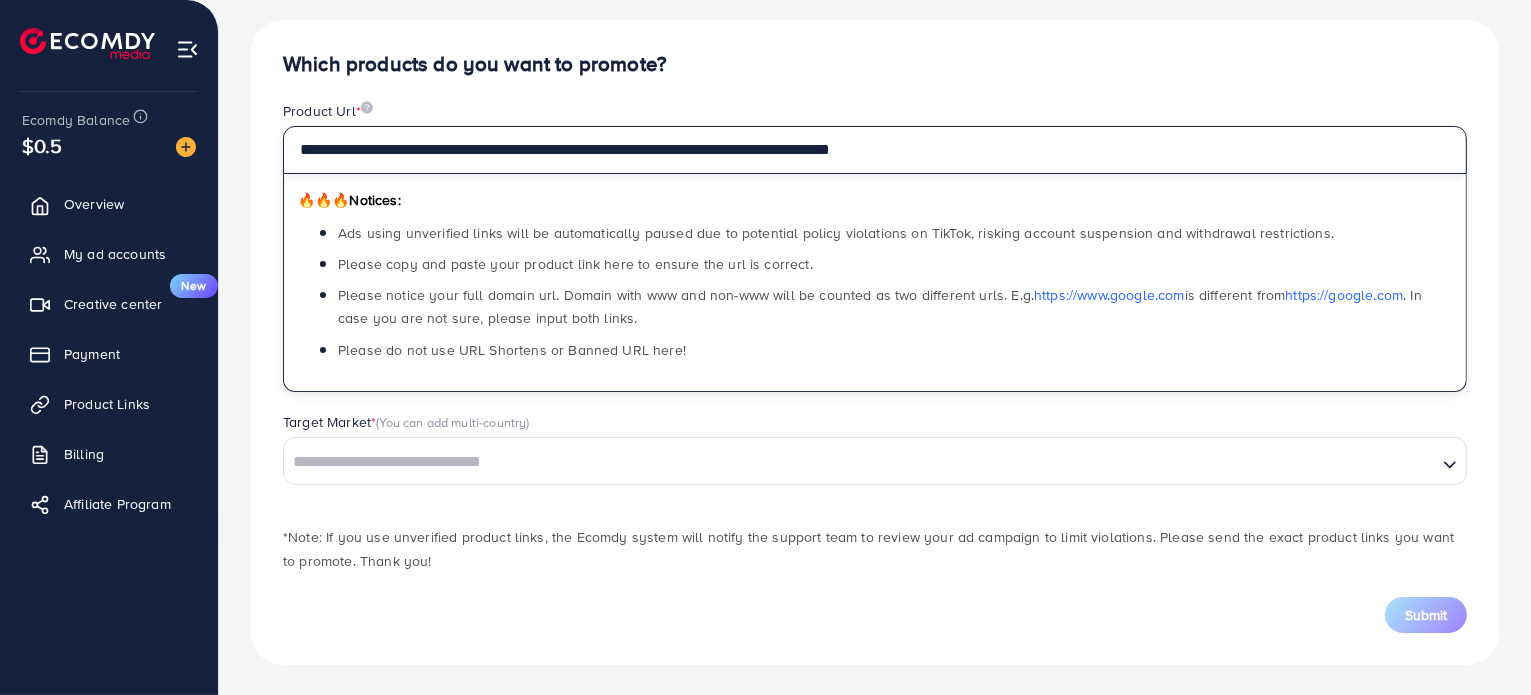 type on "**********" 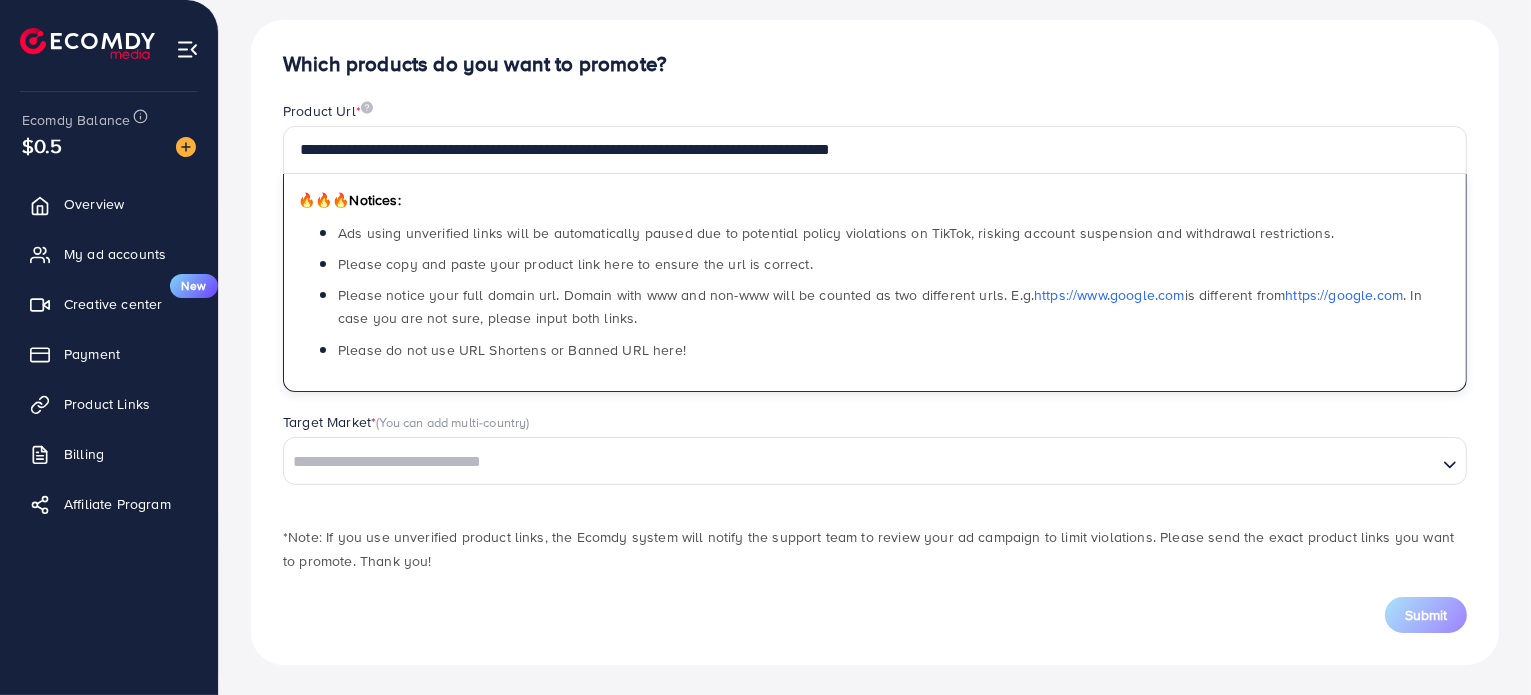 click at bounding box center (860, 462) 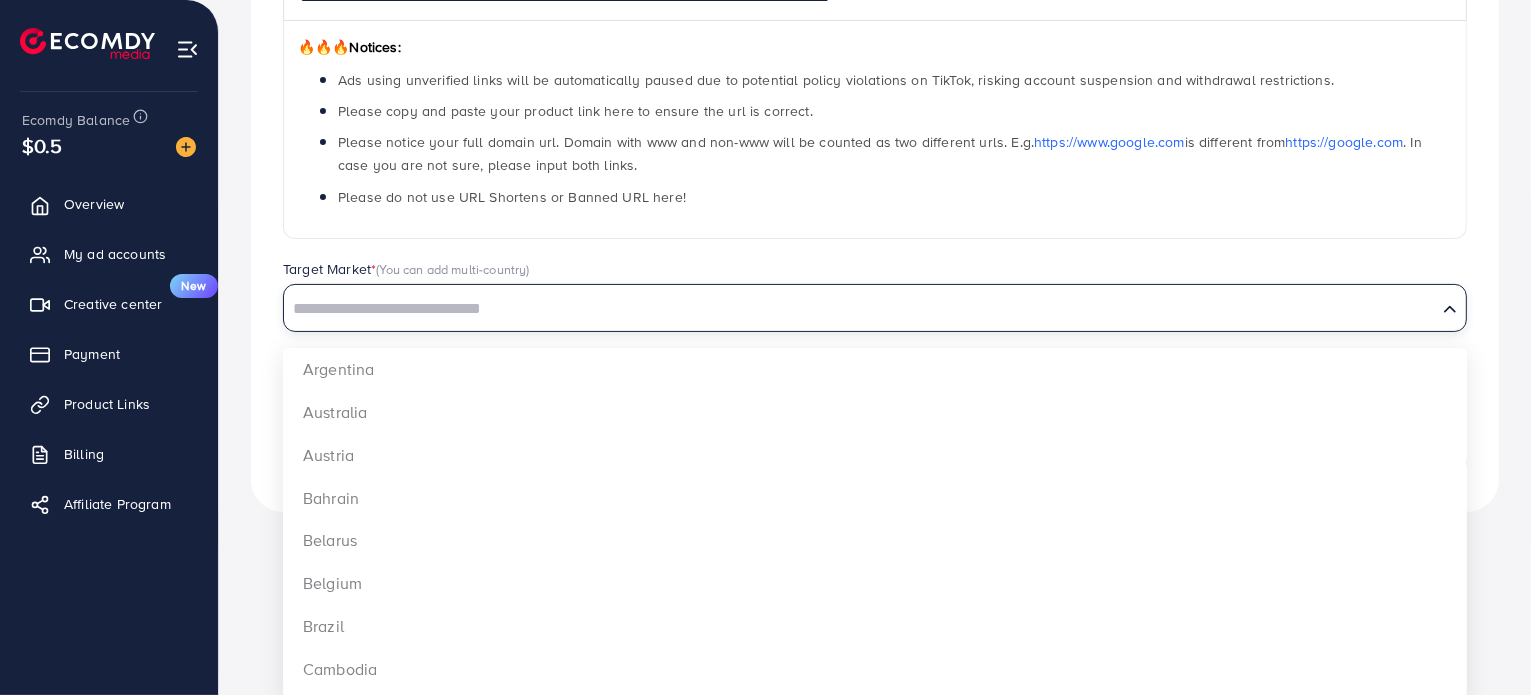 scroll, scrollTop: 317, scrollLeft: 0, axis: vertical 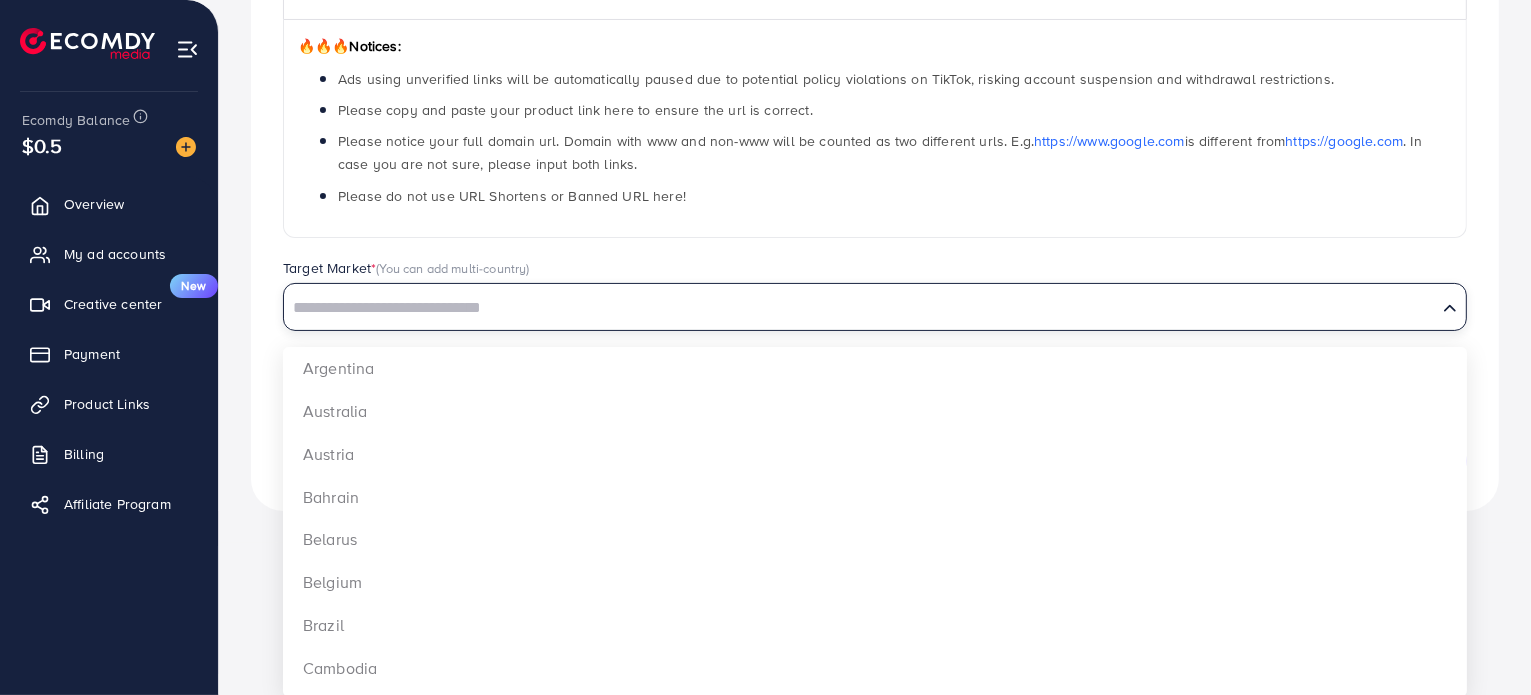 click on "**********" at bounding box center (875, 113) 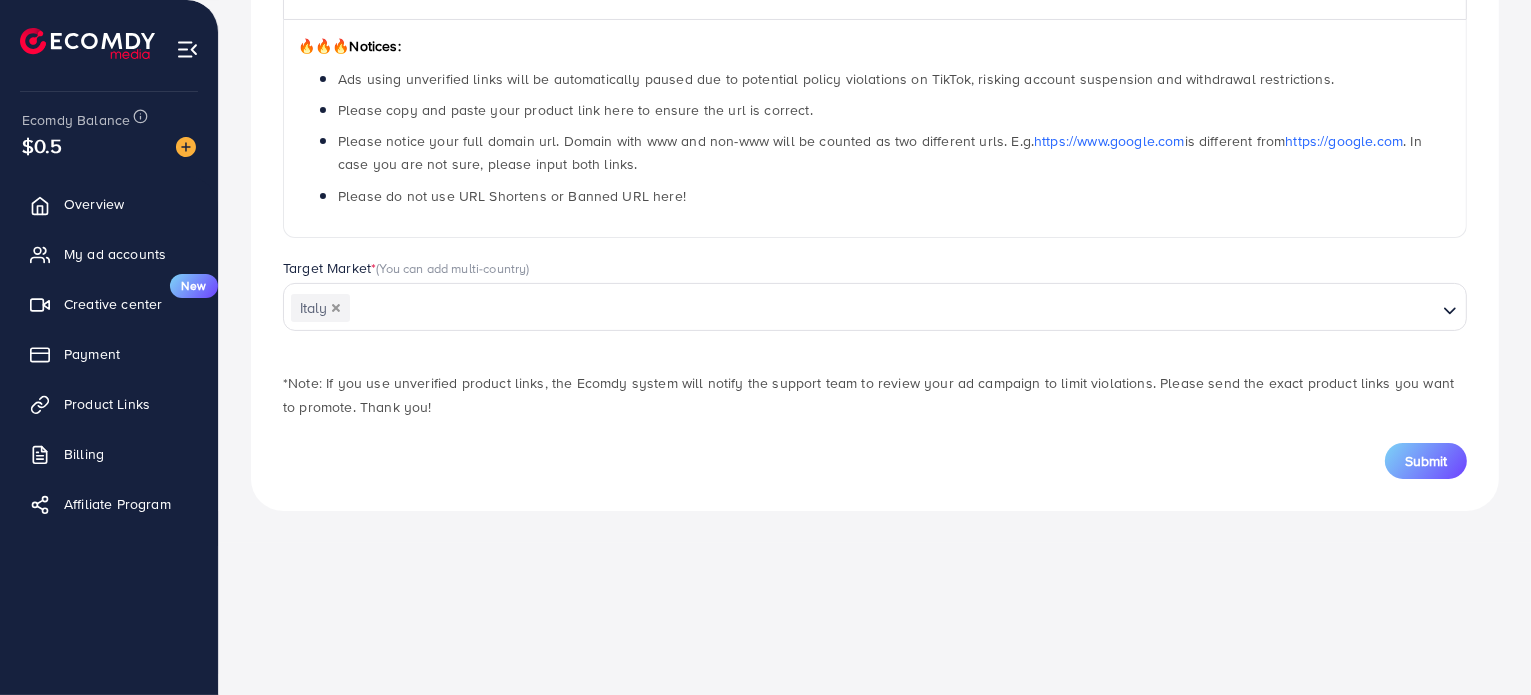 scroll, scrollTop: 163, scrollLeft: 0, axis: vertical 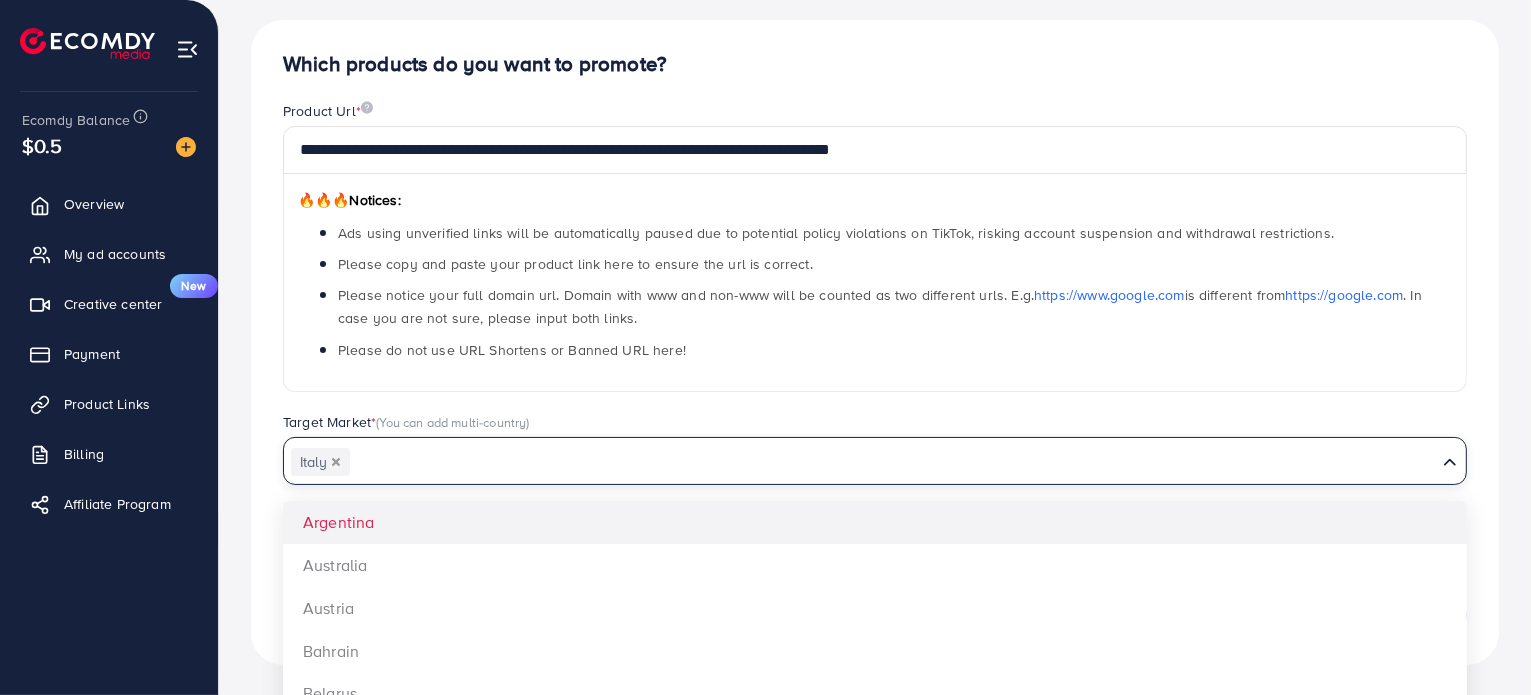 click at bounding box center [893, 462] 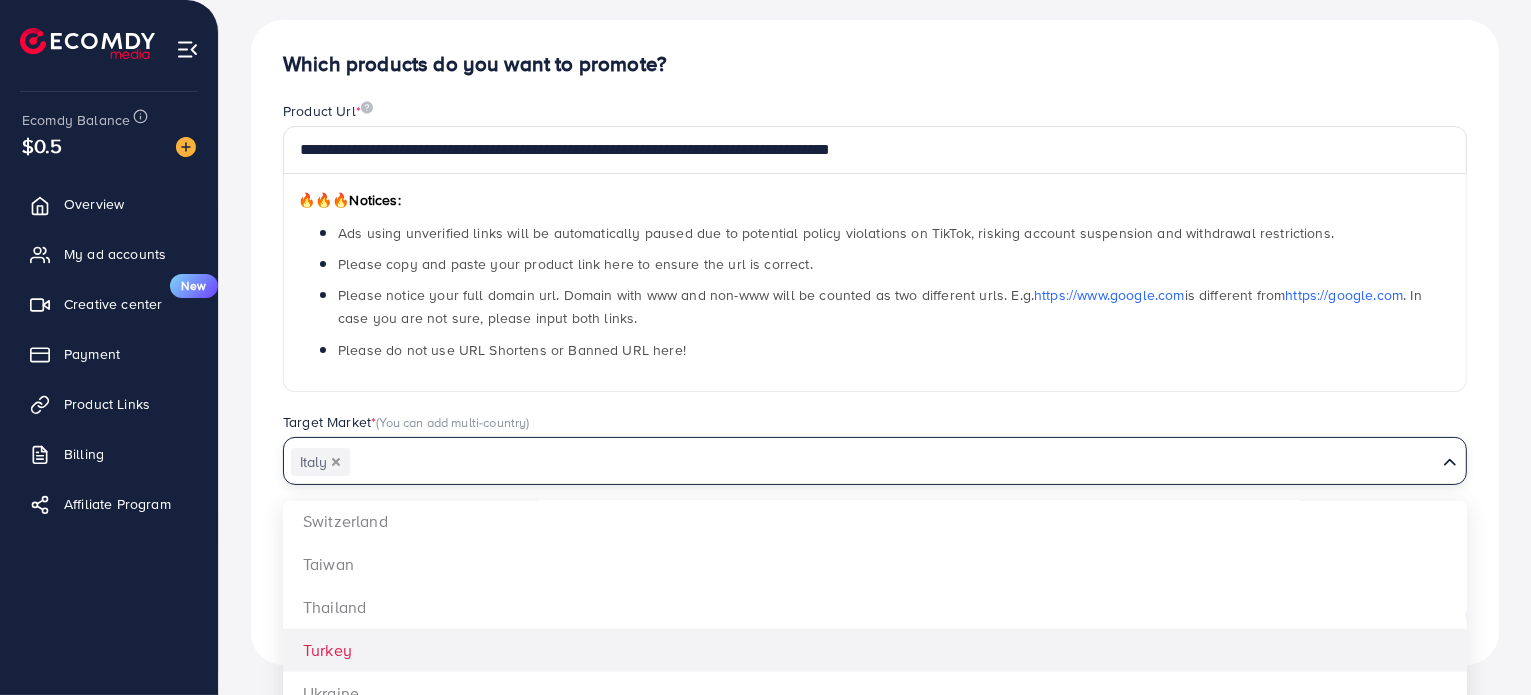 scroll, scrollTop: 2000, scrollLeft: 0, axis: vertical 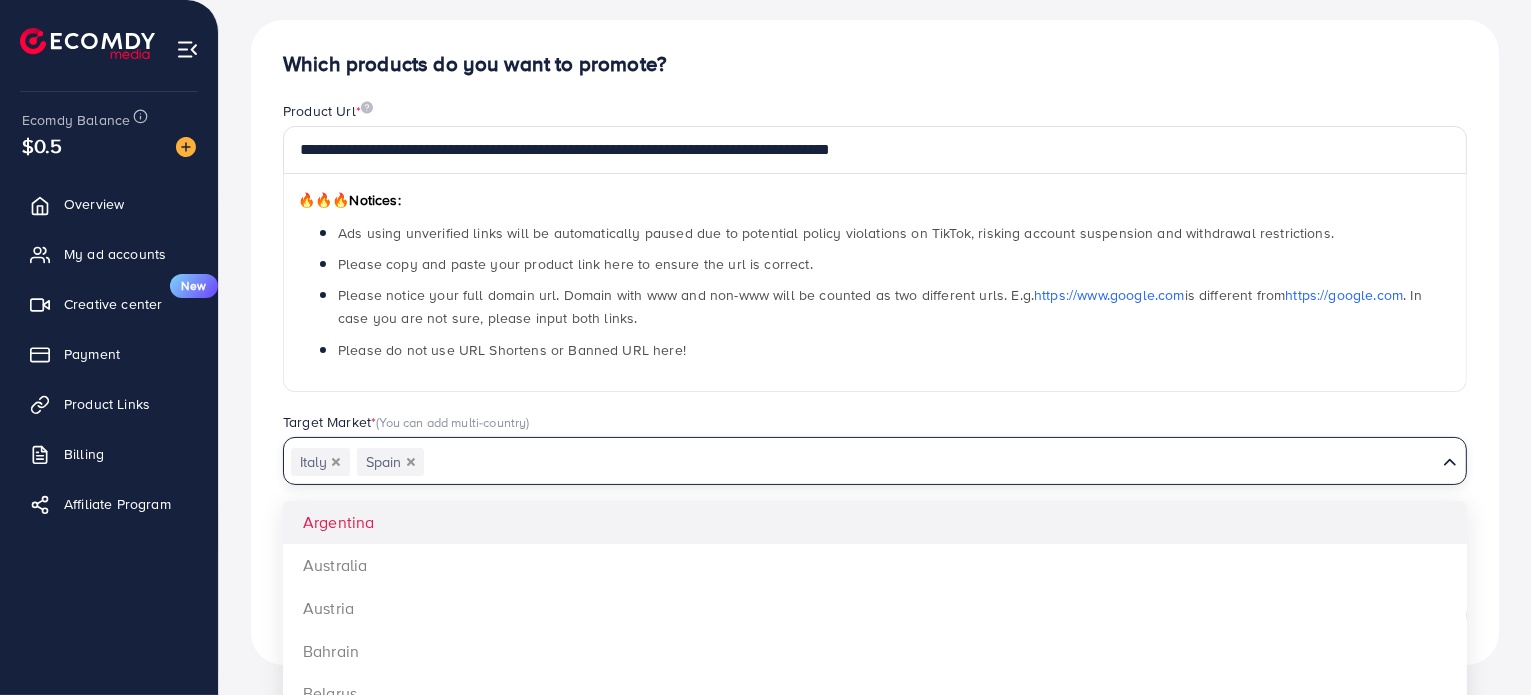 click at bounding box center [930, 462] 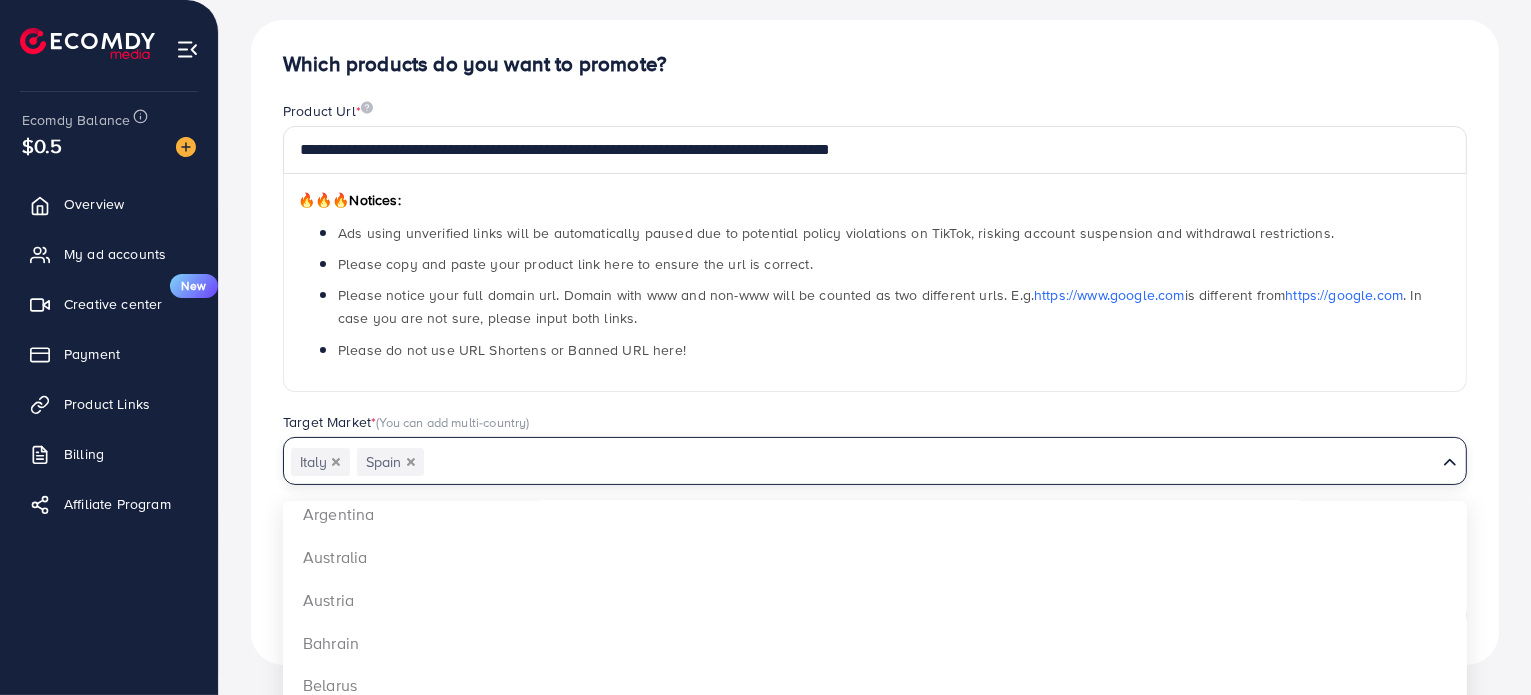 scroll, scrollTop: 0, scrollLeft: 0, axis: both 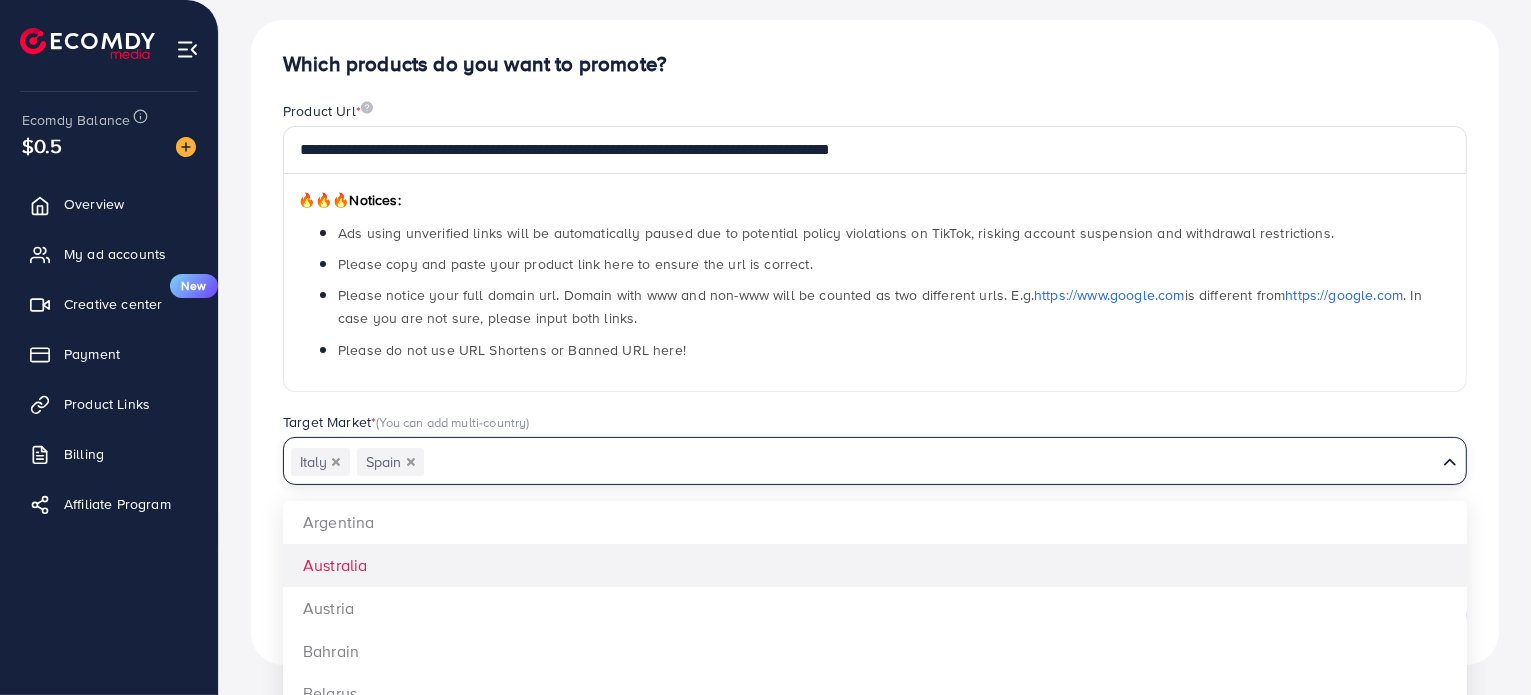 click on "**********" at bounding box center [875, 342] 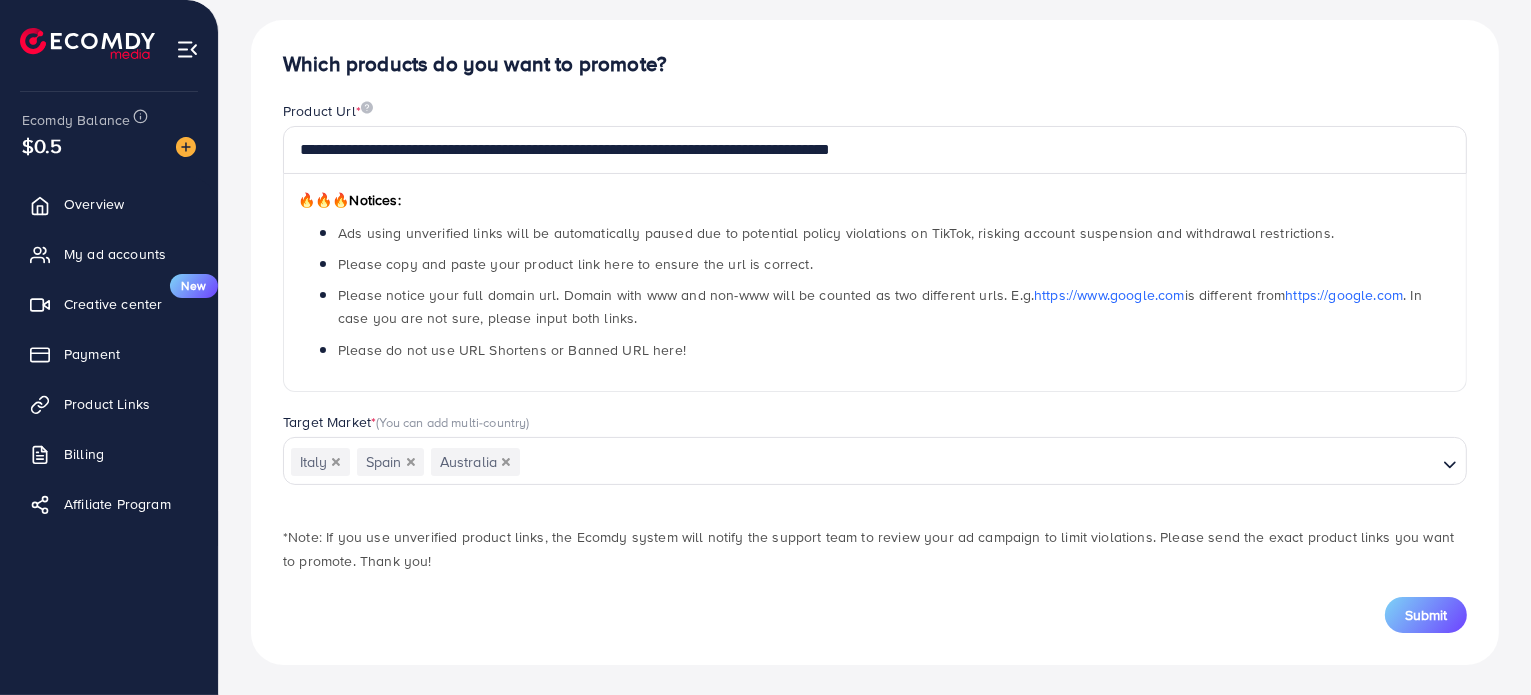 click at bounding box center [978, 462] 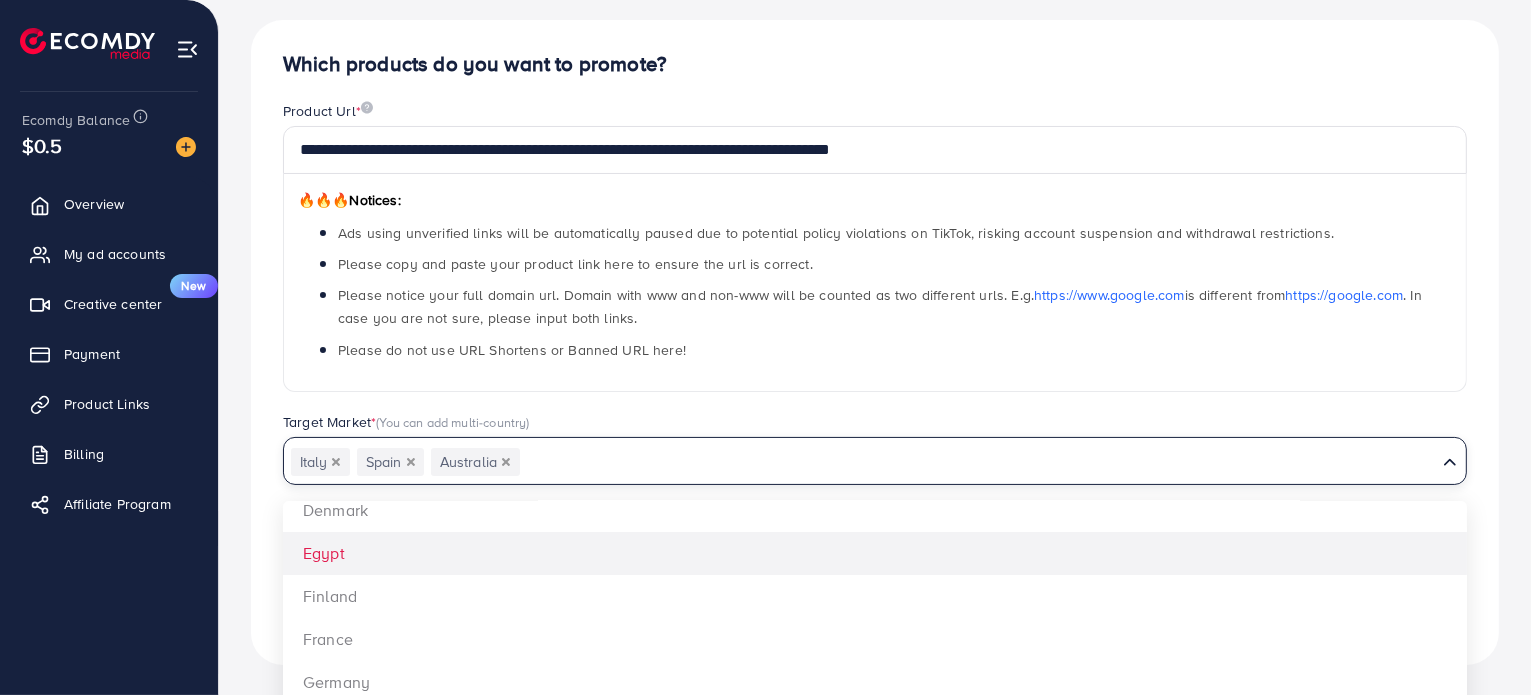 scroll, scrollTop: 600, scrollLeft: 0, axis: vertical 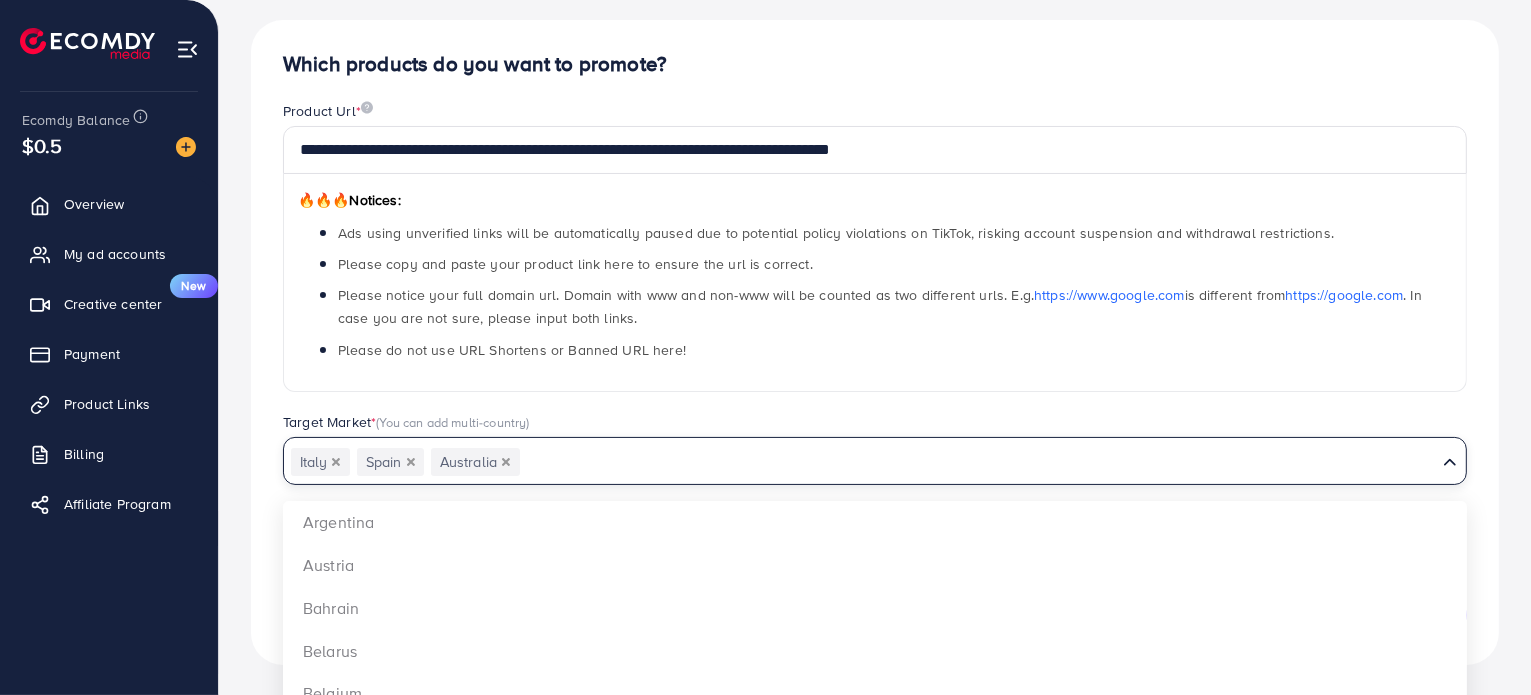 click on "**********" at bounding box center [875, 342] 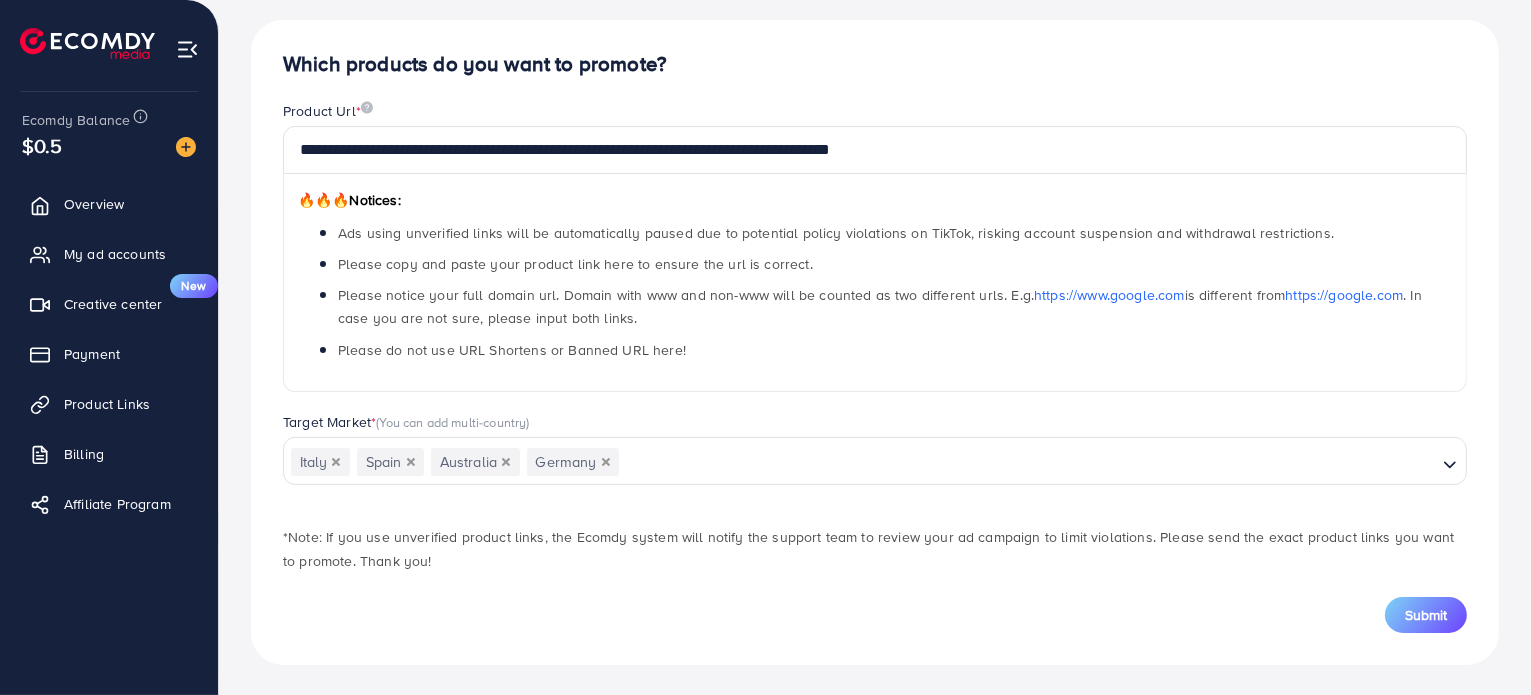 click at bounding box center (1028, 462) 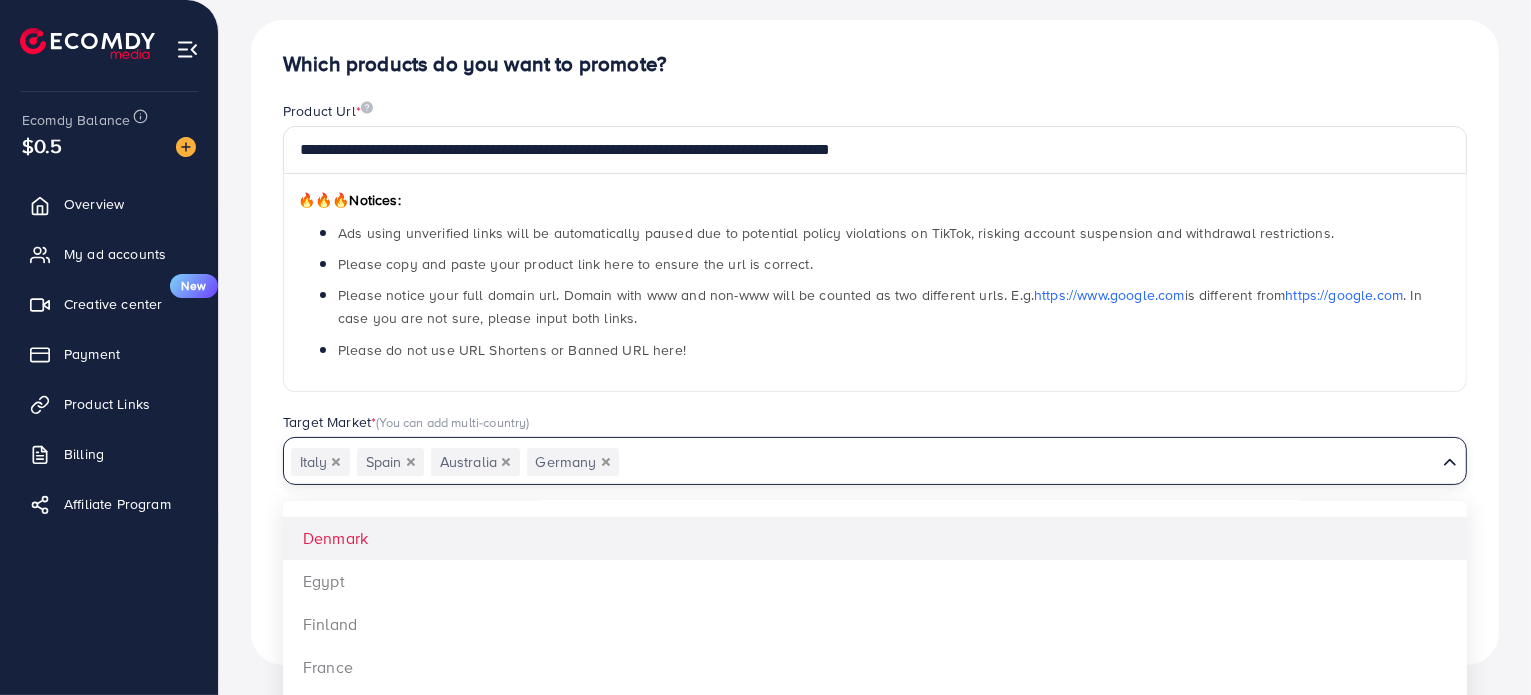 scroll, scrollTop: 500, scrollLeft: 0, axis: vertical 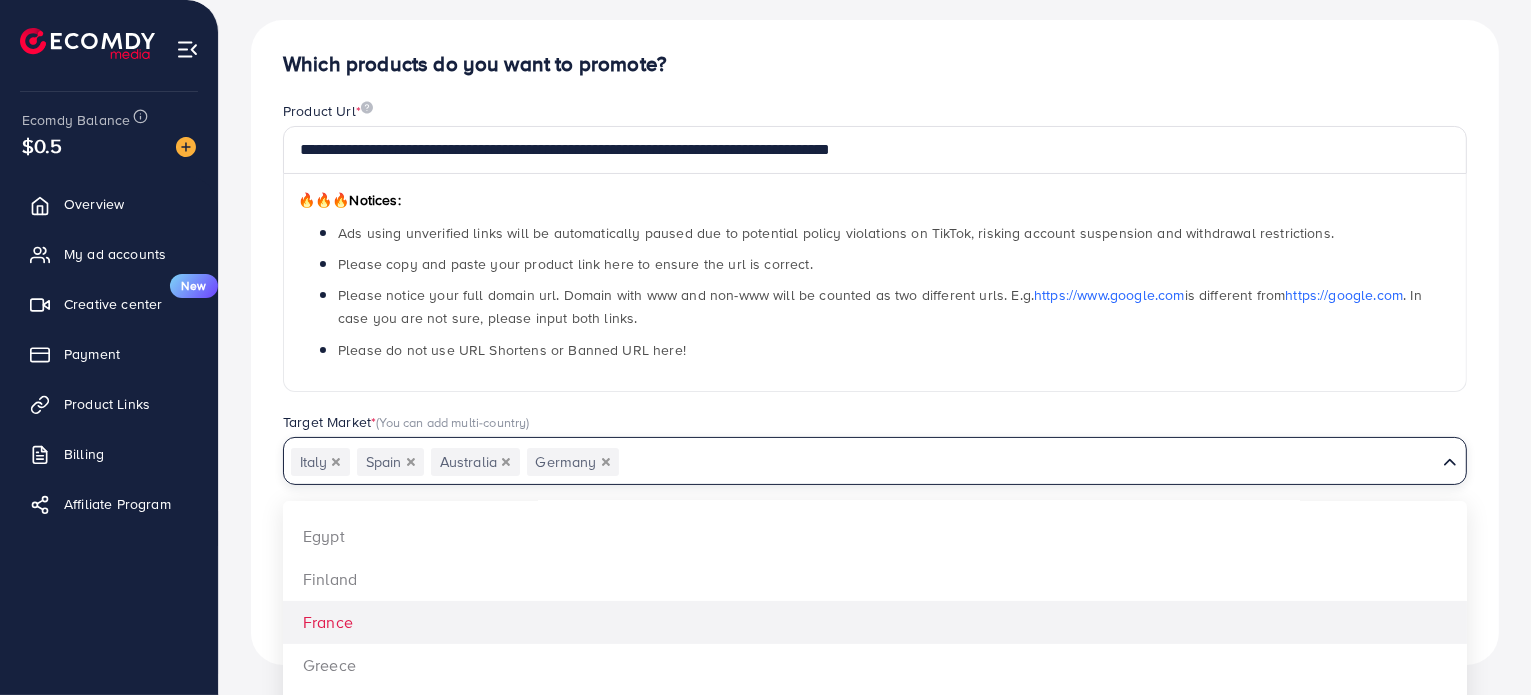 click on "**********" at bounding box center (875, 342) 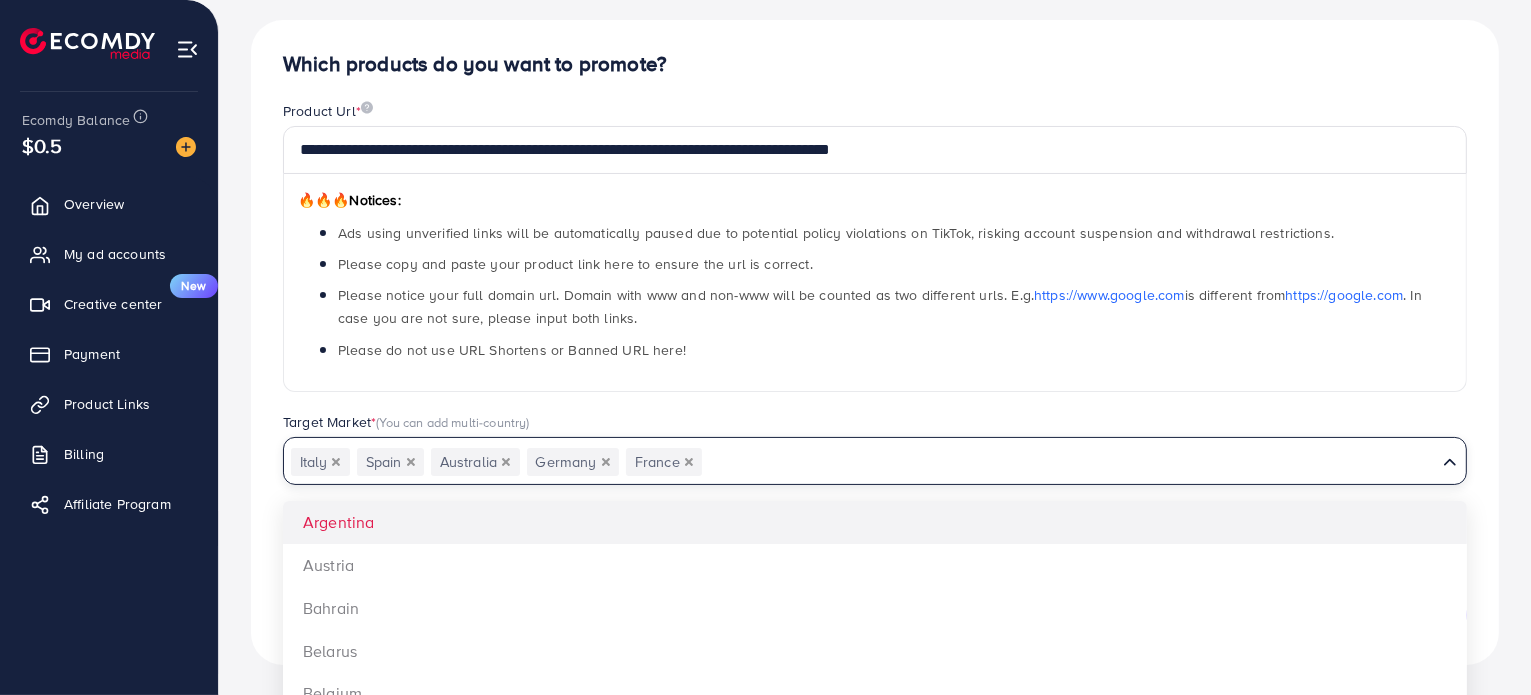 click at bounding box center [1069, 462] 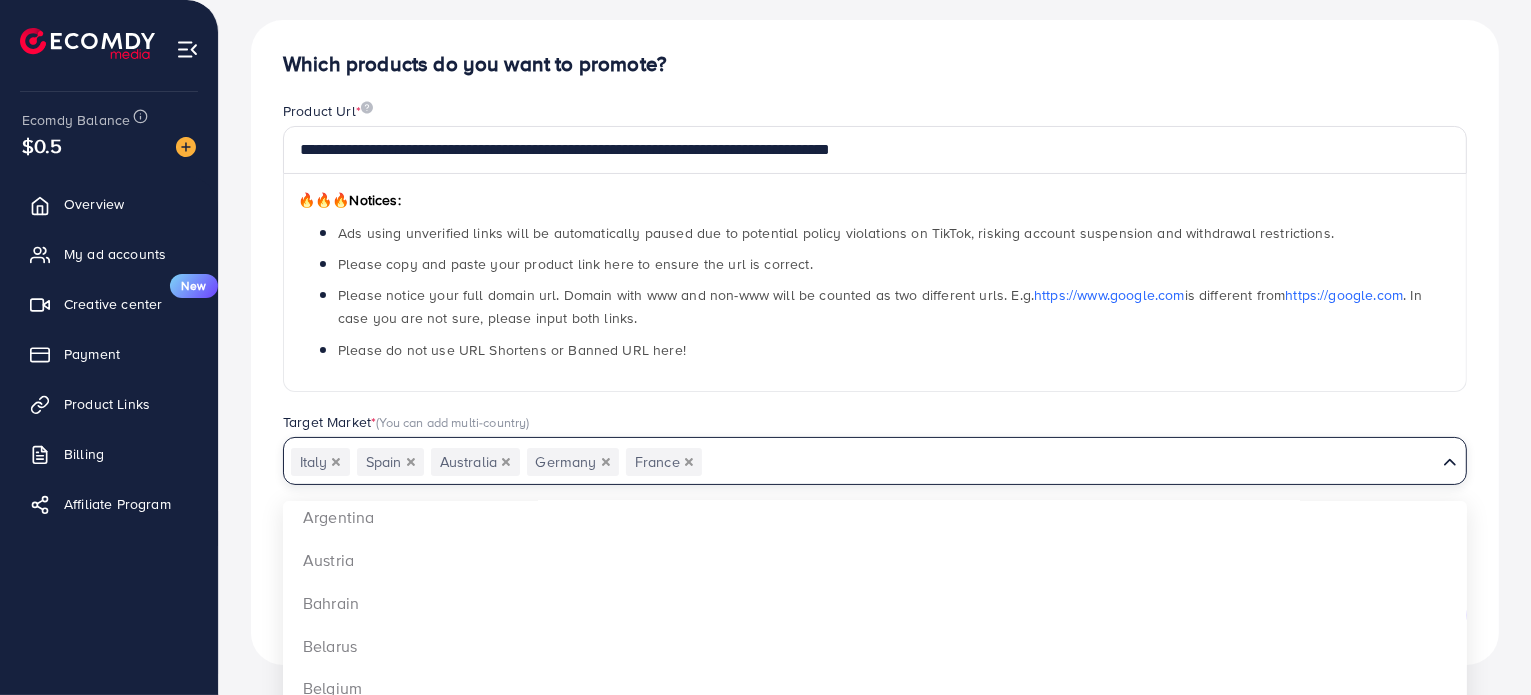 scroll, scrollTop: 0, scrollLeft: 0, axis: both 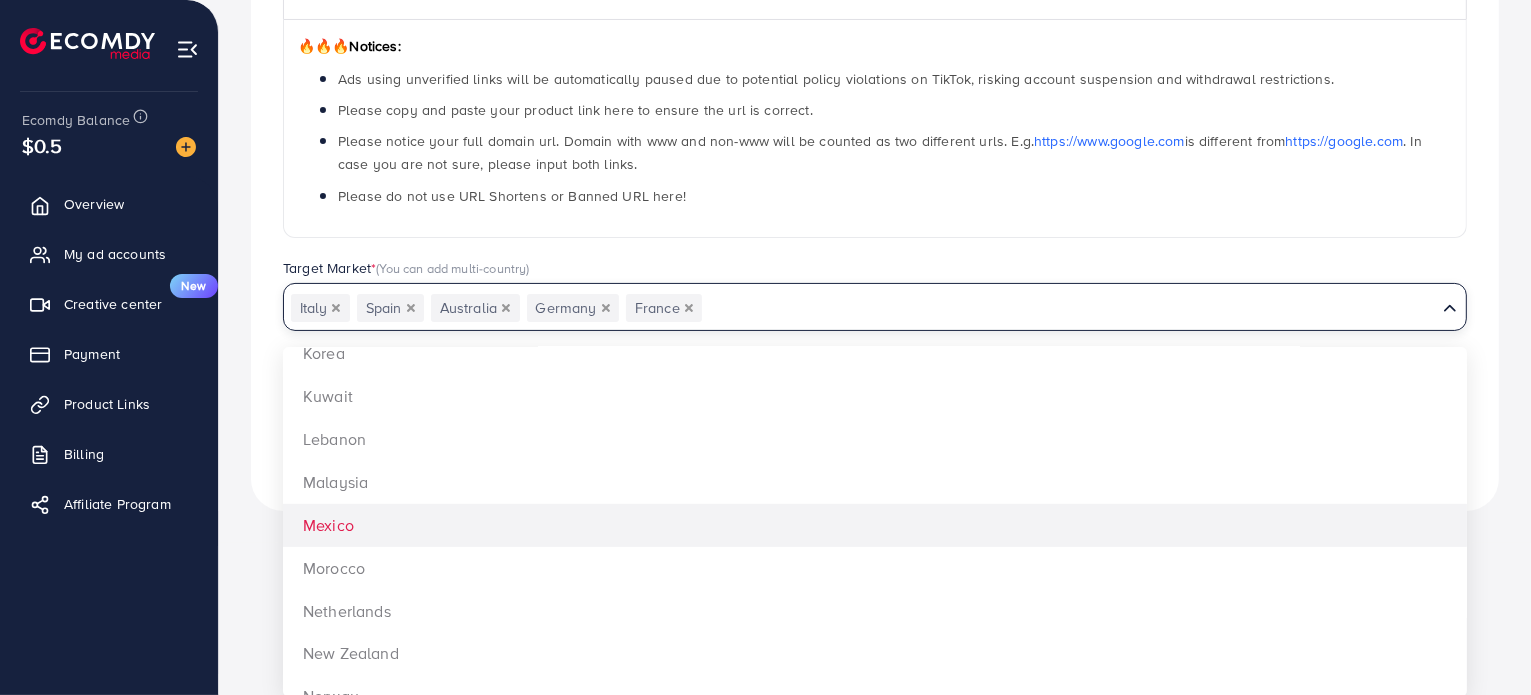 click on "**********" at bounding box center (875, 113) 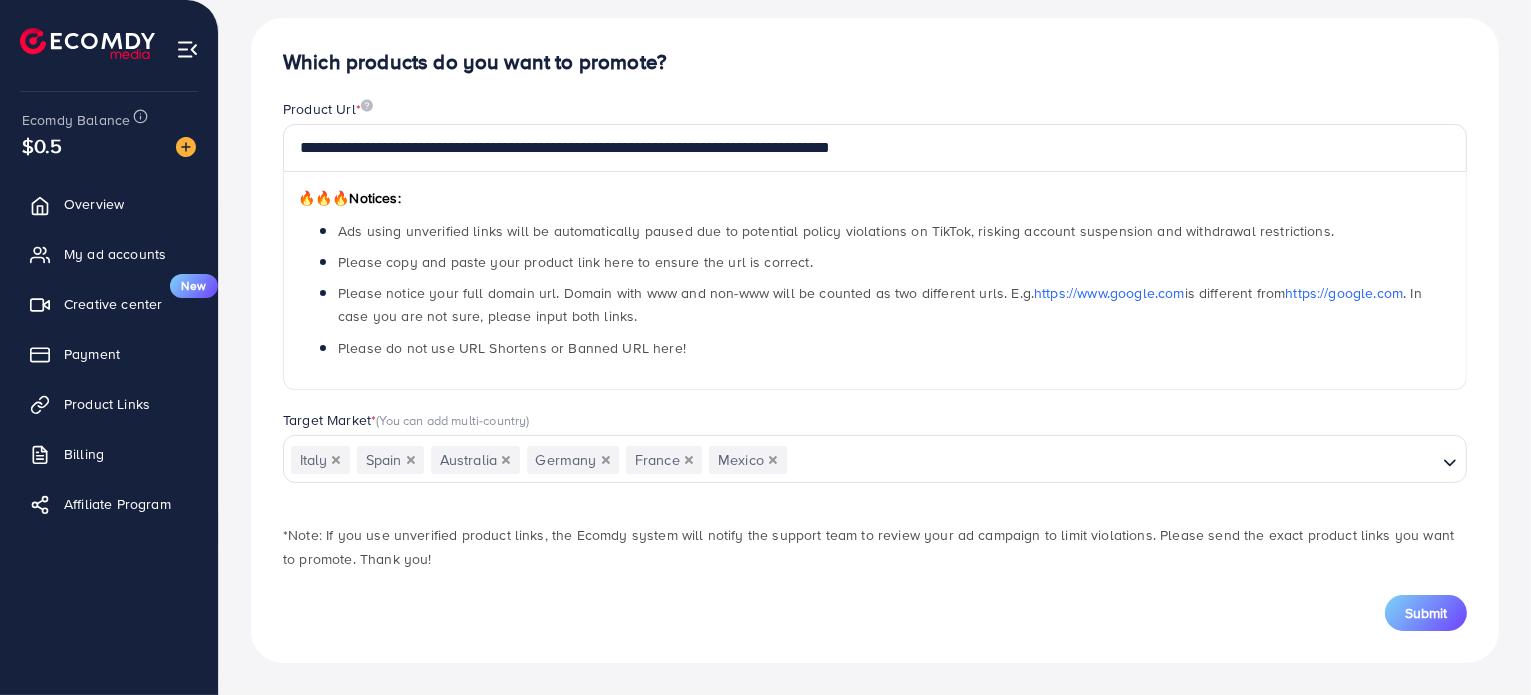 scroll, scrollTop: 163, scrollLeft: 0, axis: vertical 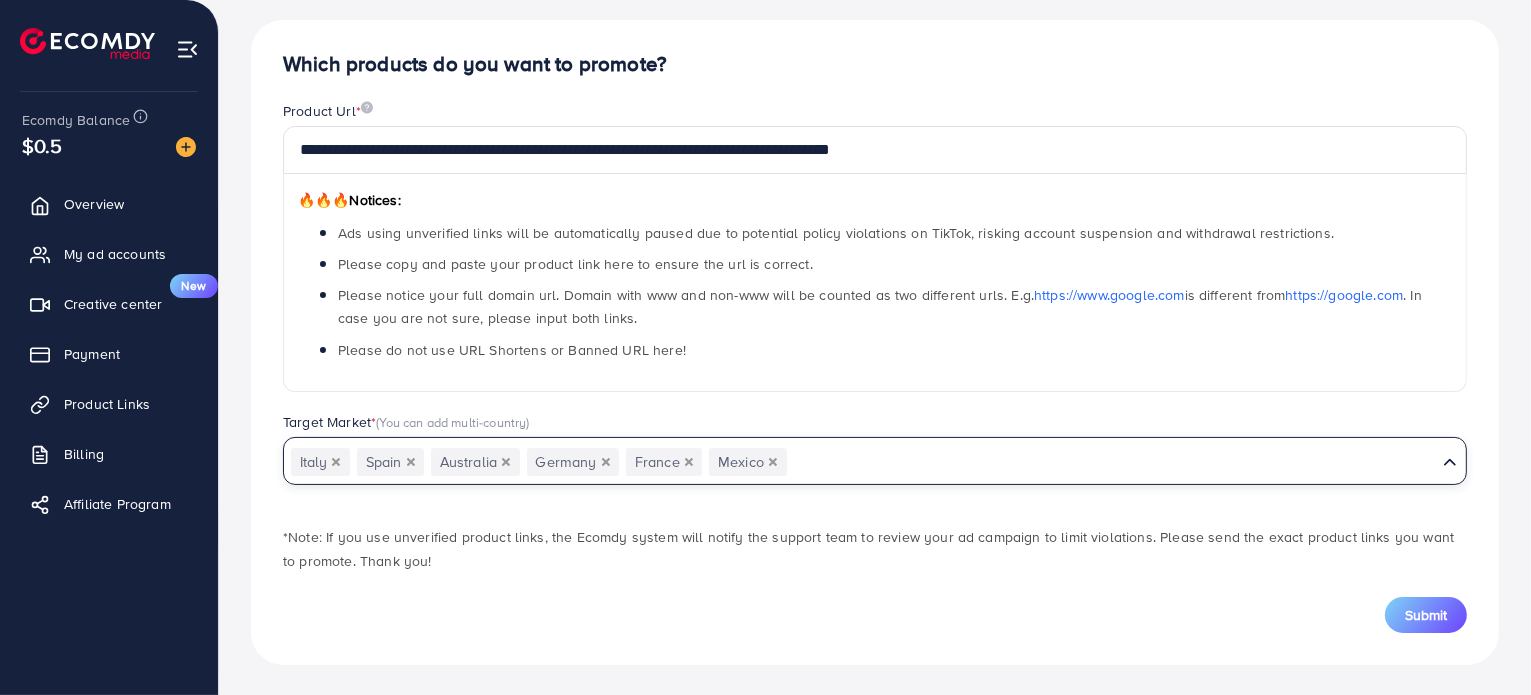 click at bounding box center [1112, 462] 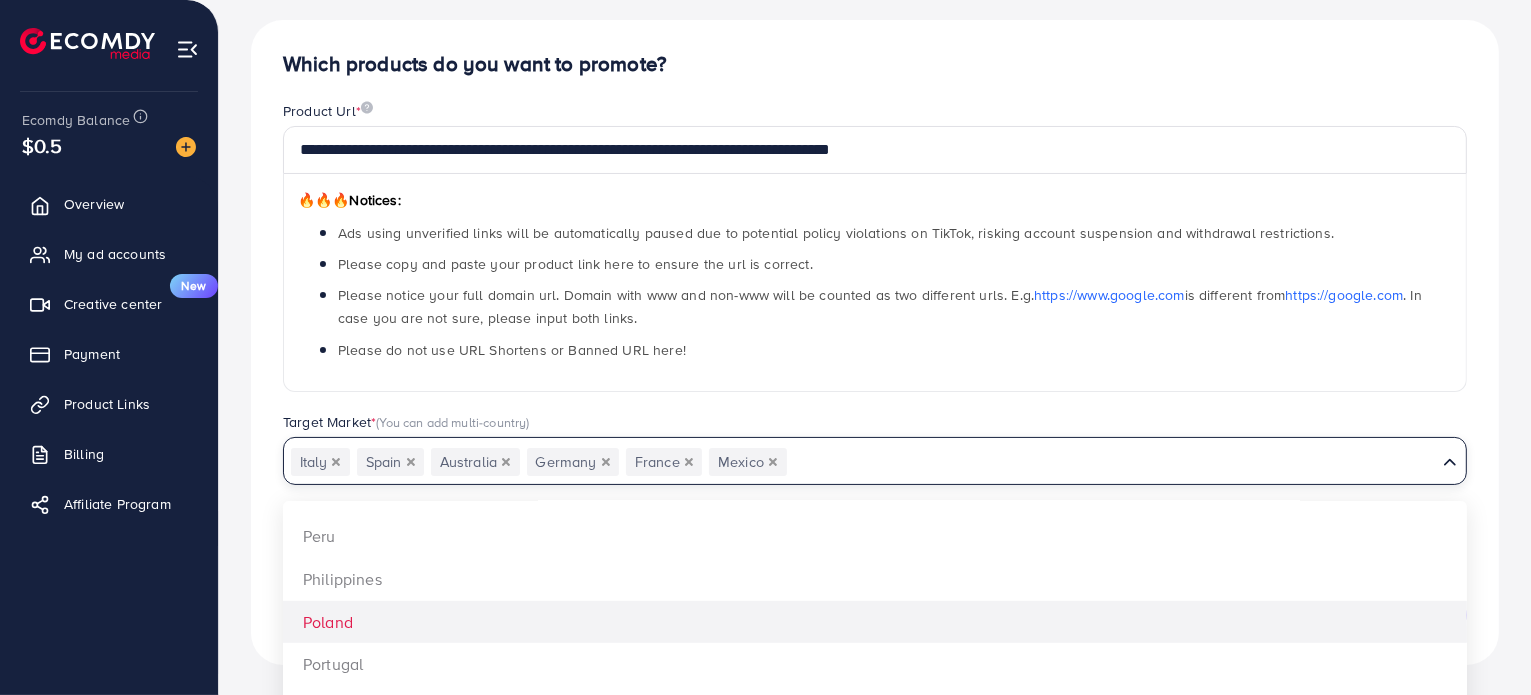 scroll, scrollTop: 1500, scrollLeft: 0, axis: vertical 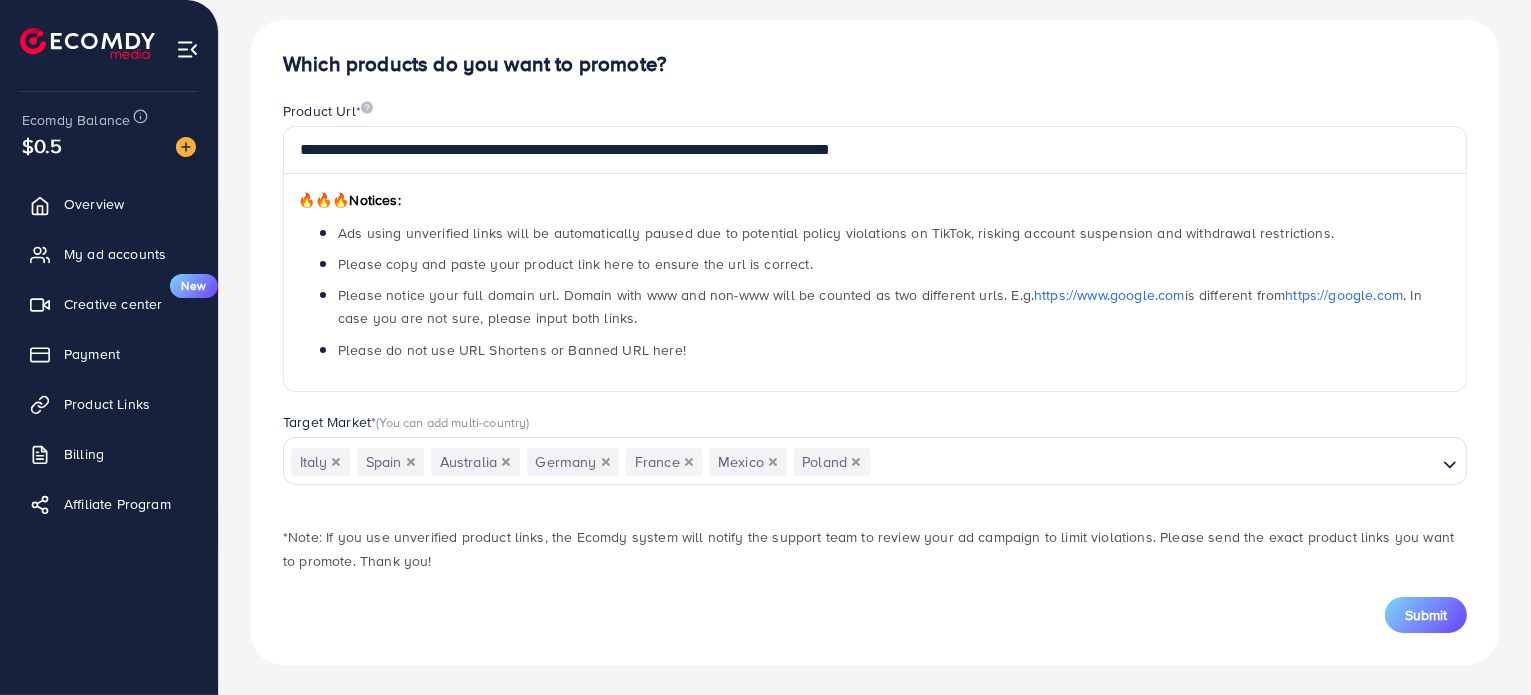 click on "**********" at bounding box center [875, 342] 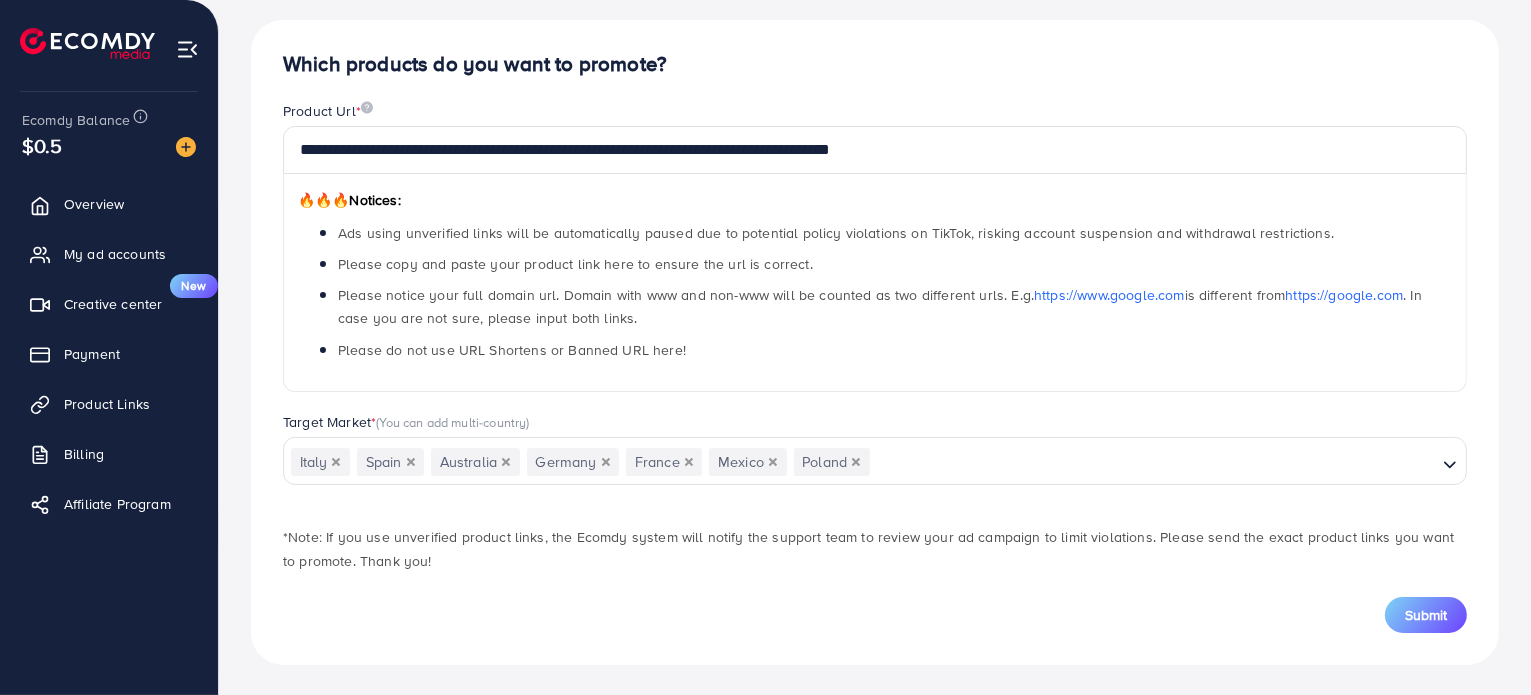 click at bounding box center [1153, 462] 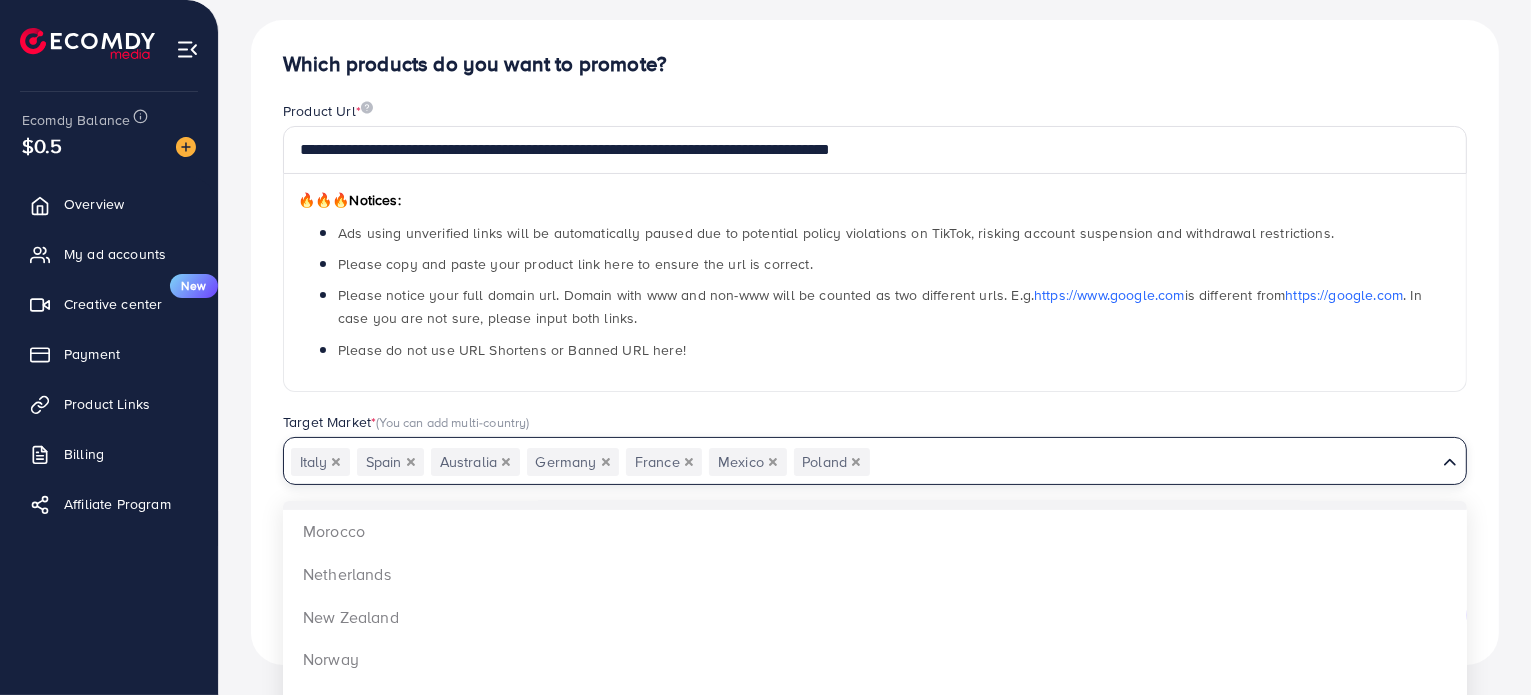 scroll, scrollTop: 1200, scrollLeft: 0, axis: vertical 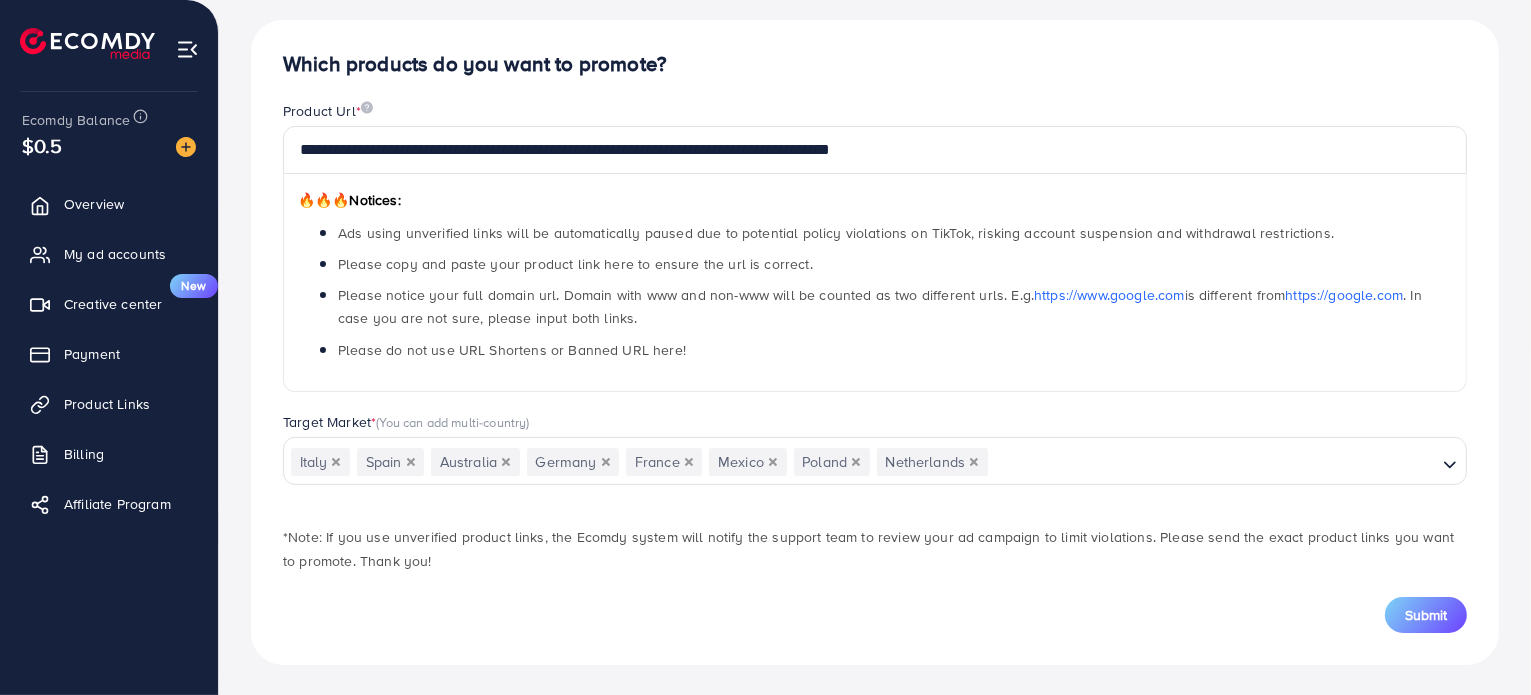 click on "**********" at bounding box center [875, 342] 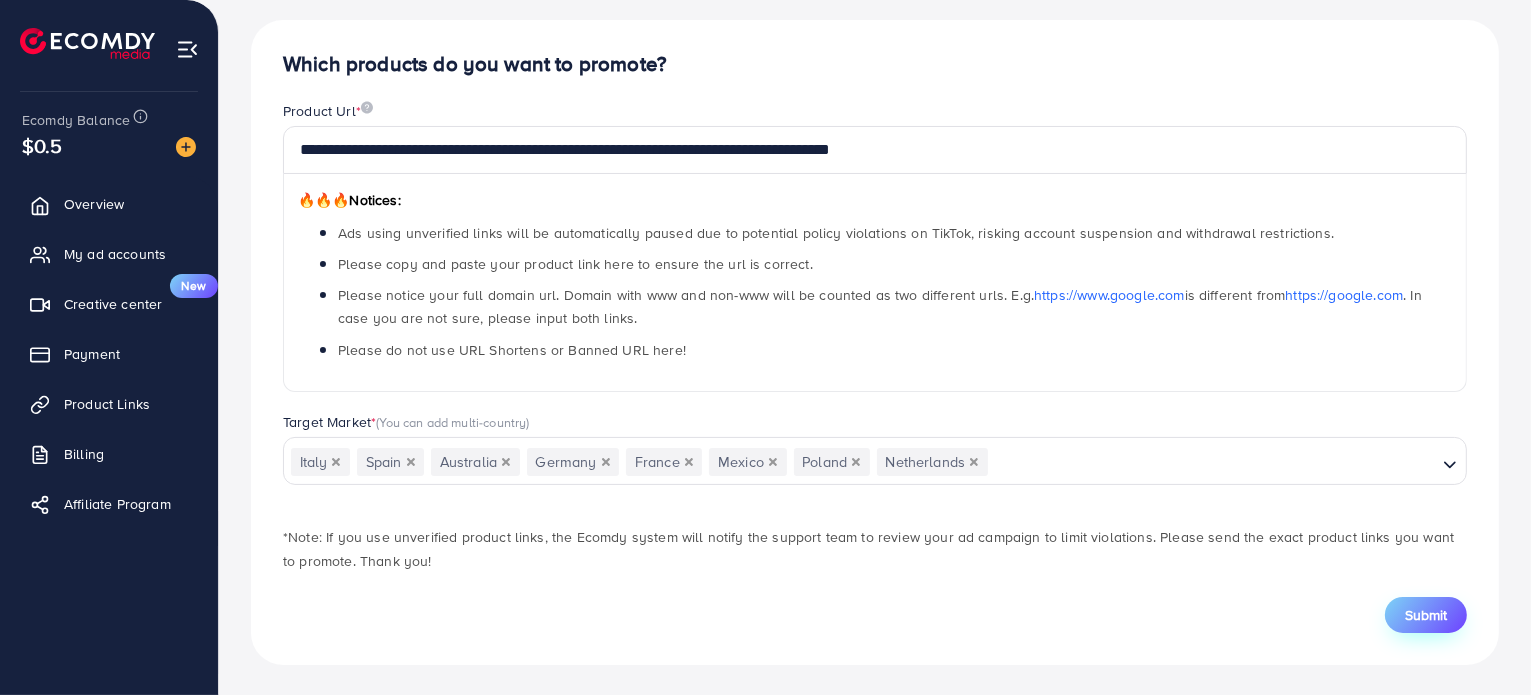 click on "Submit" at bounding box center (1426, 615) 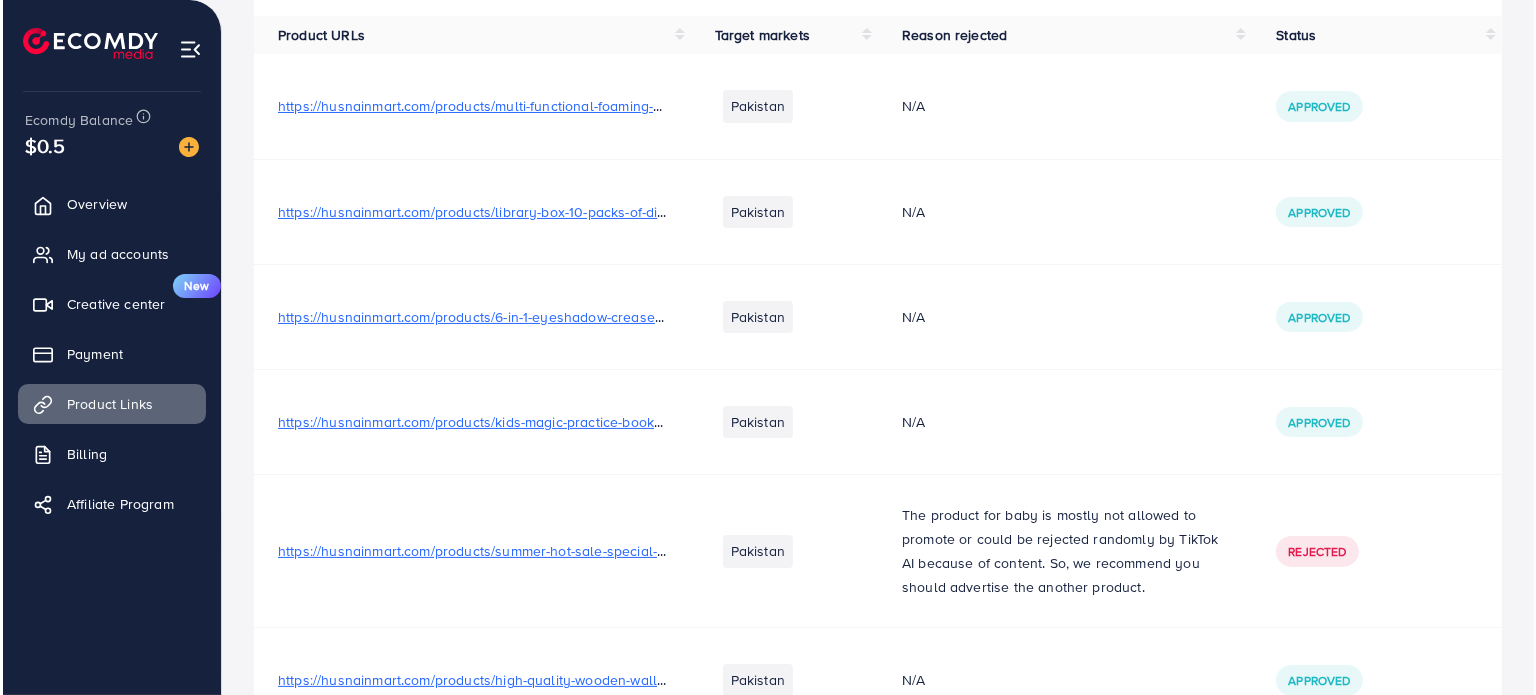 scroll, scrollTop: 0, scrollLeft: 0, axis: both 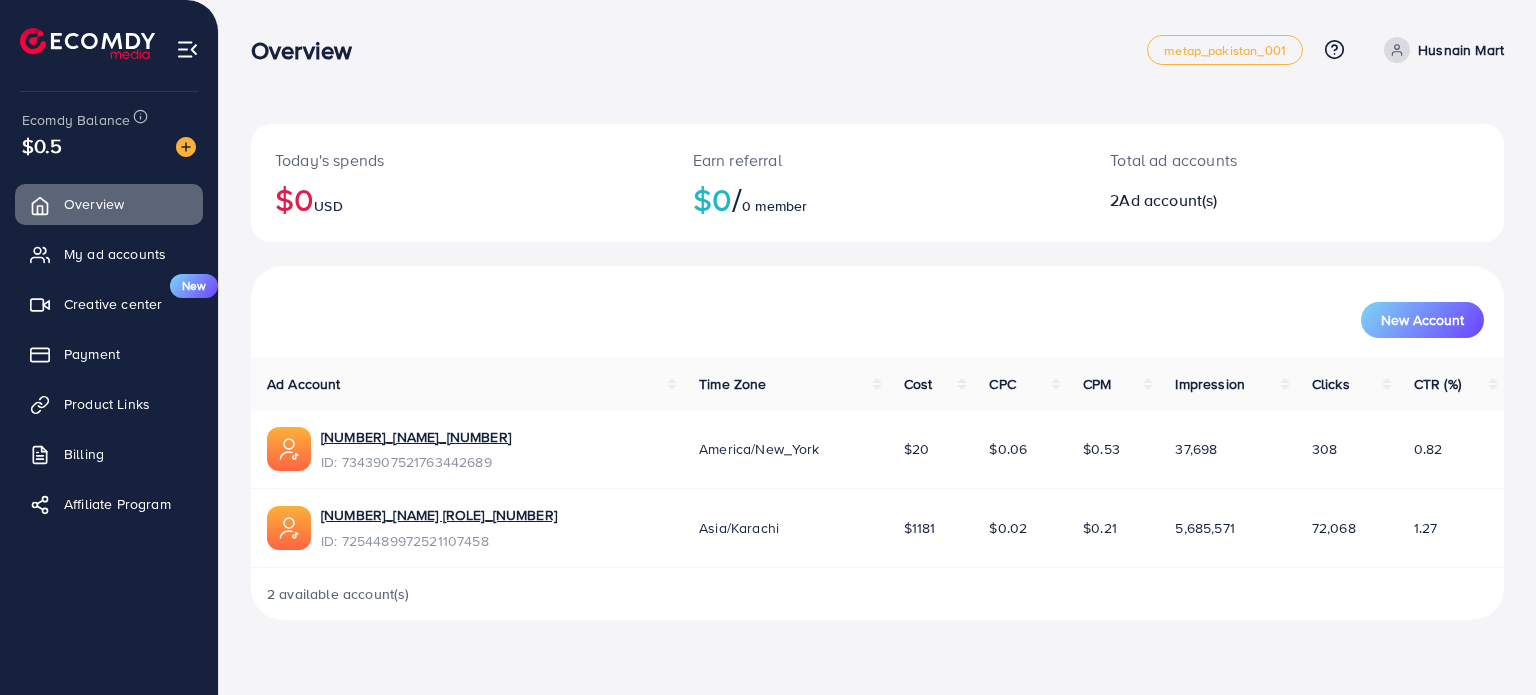click at bounding box center [187, 49] 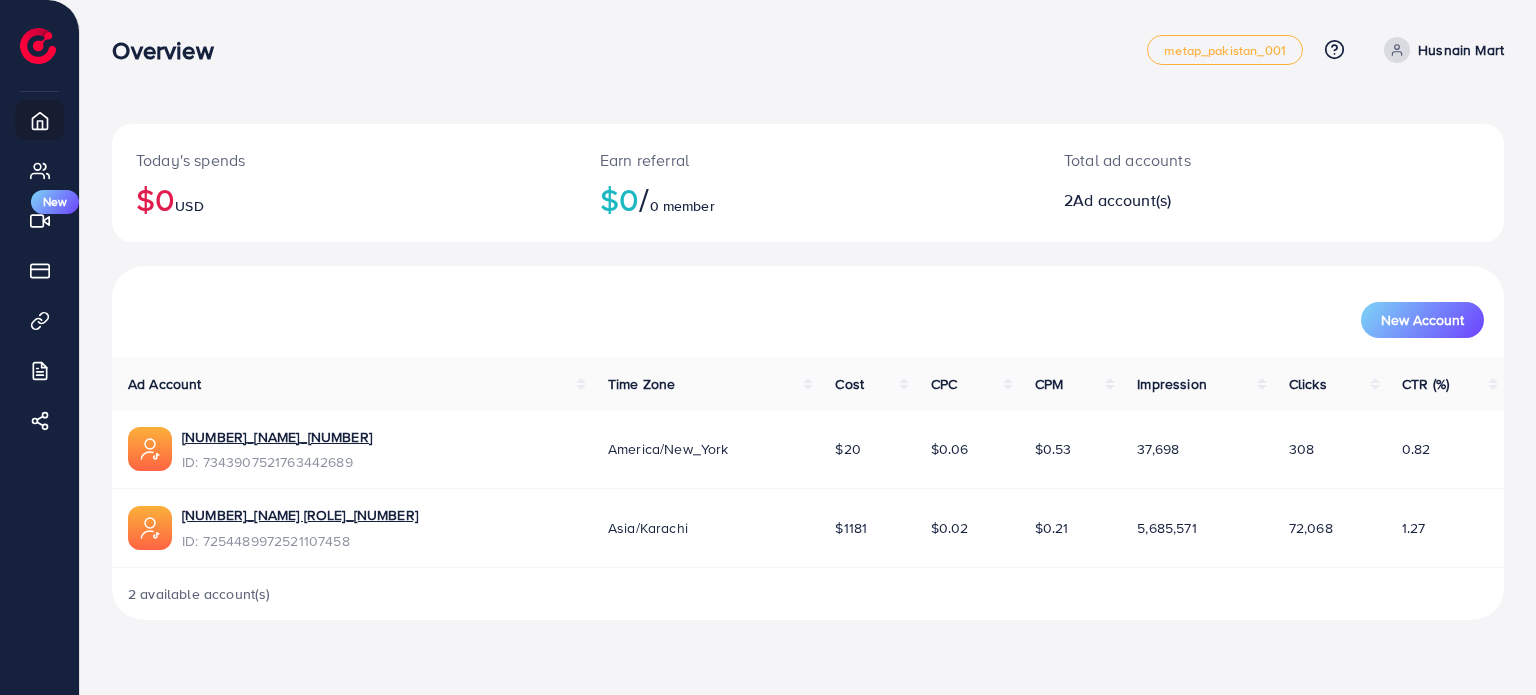 click on "Husnain Mart" at bounding box center [1461, 50] 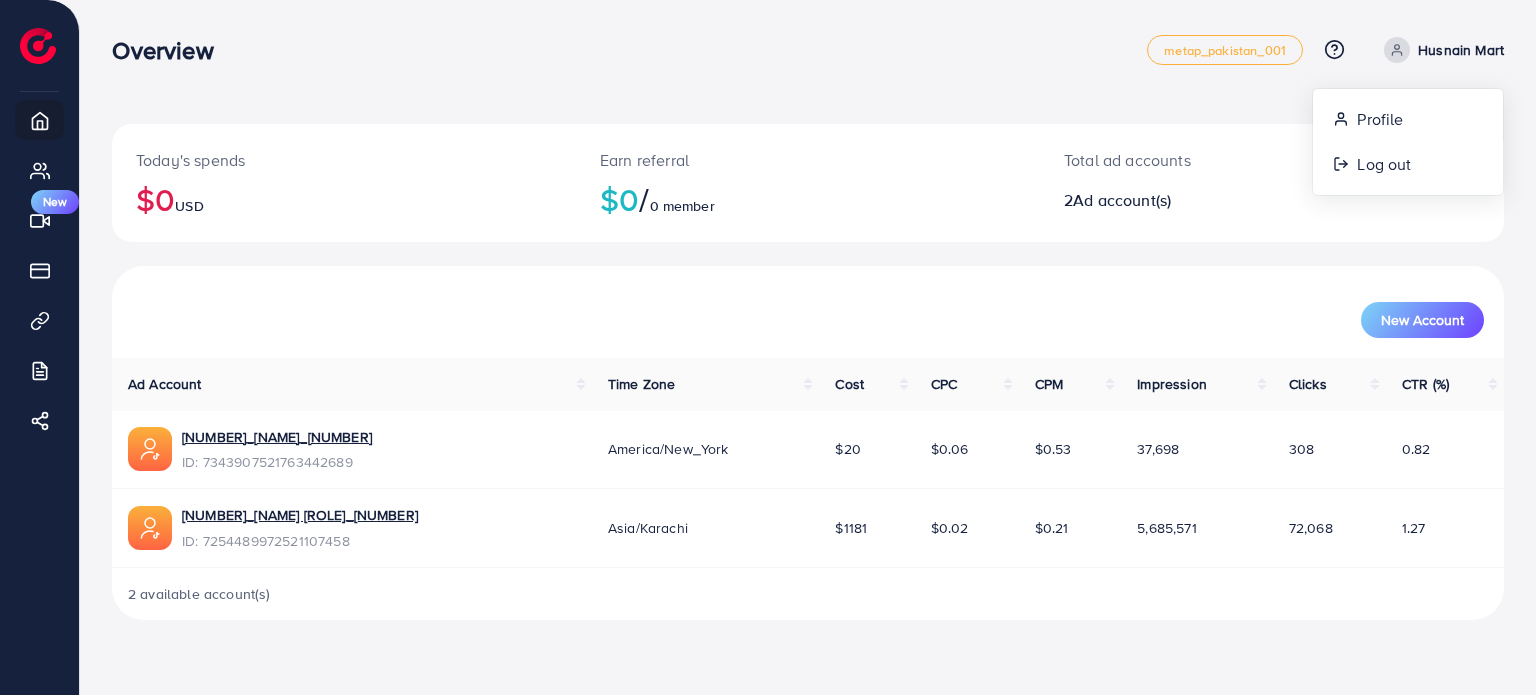 click on "Overview   metap_pakistan_001  Help Center Contact Support Plans and Pricing Term and policy About Us  Husnain Mart  Profile Log out" at bounding box center (808, 49) 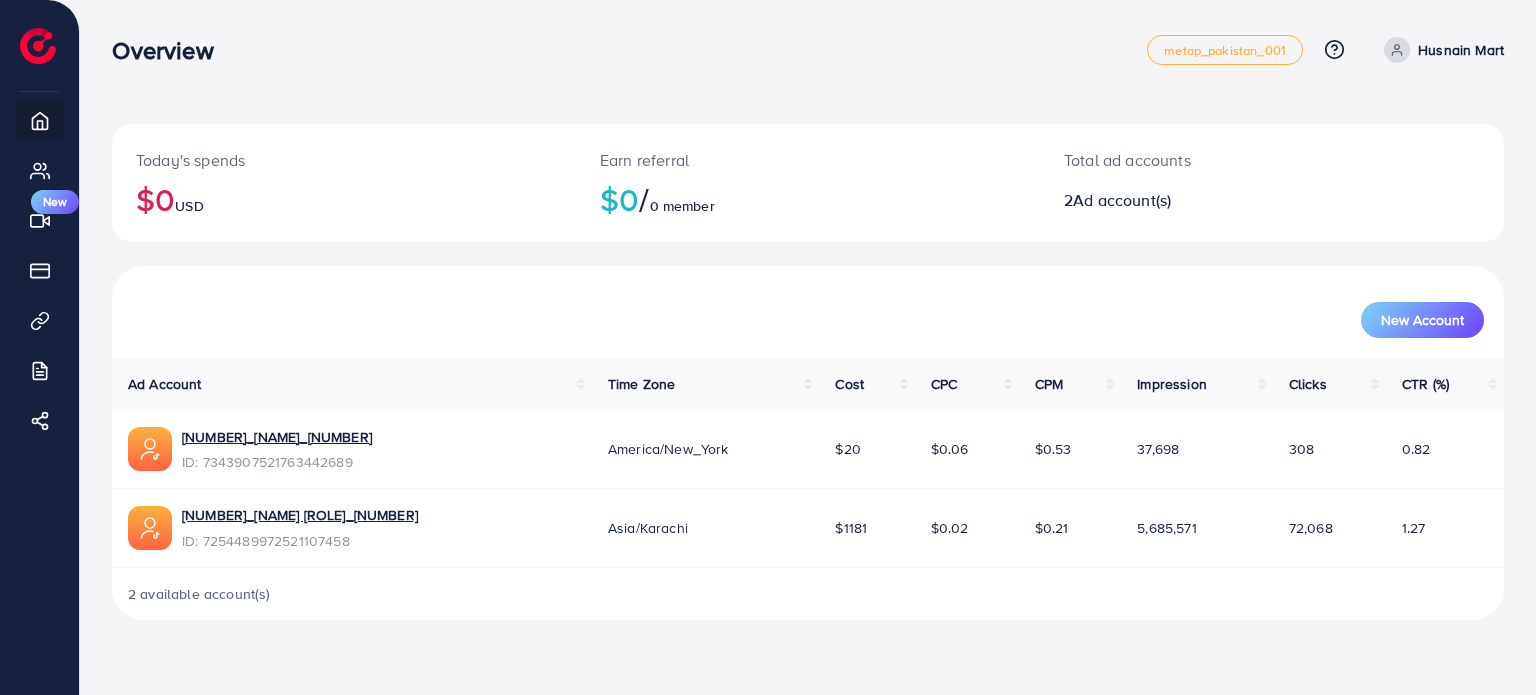 click 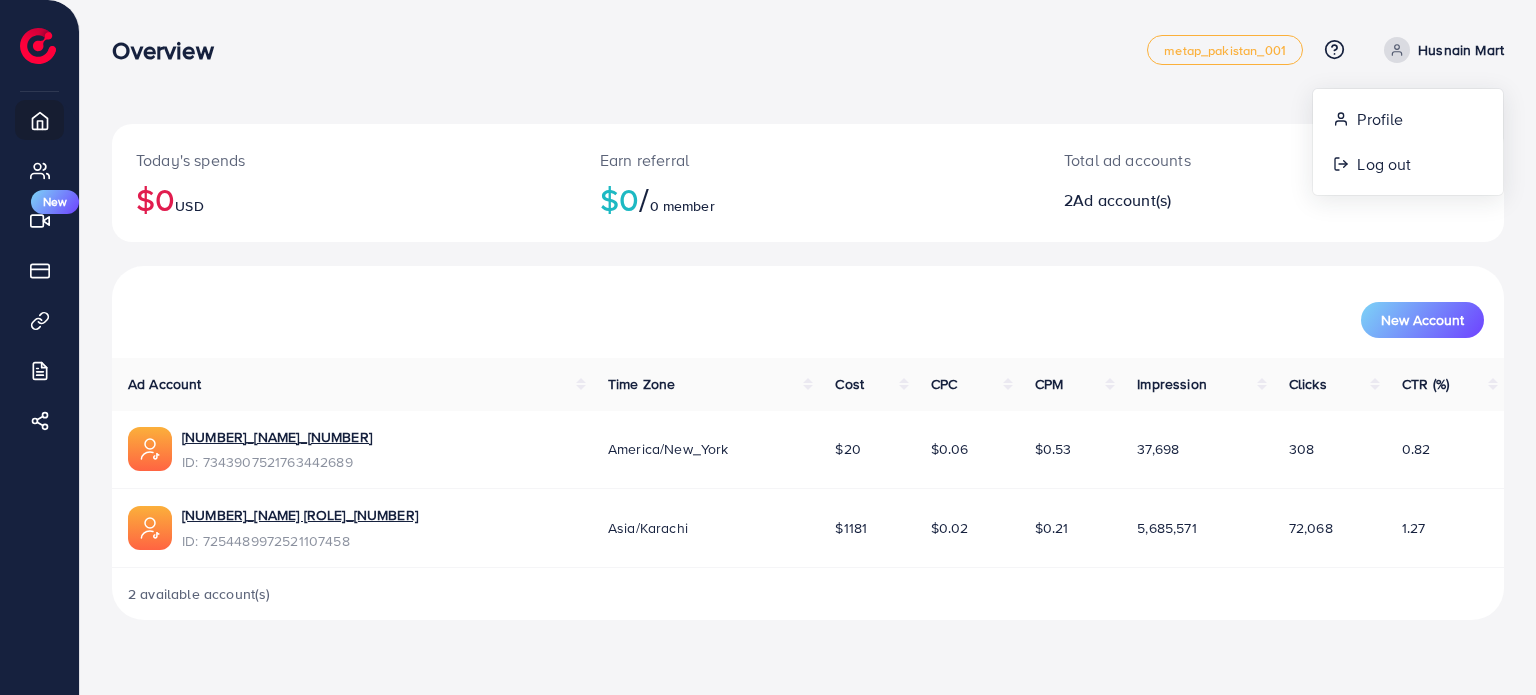 click on "Overview   metap_pakistan_001  Help Center Contact Support Plans and Pricing Term and policy About Us  Husnain Mart  Profile Log out" at bounding box center [808, 49] 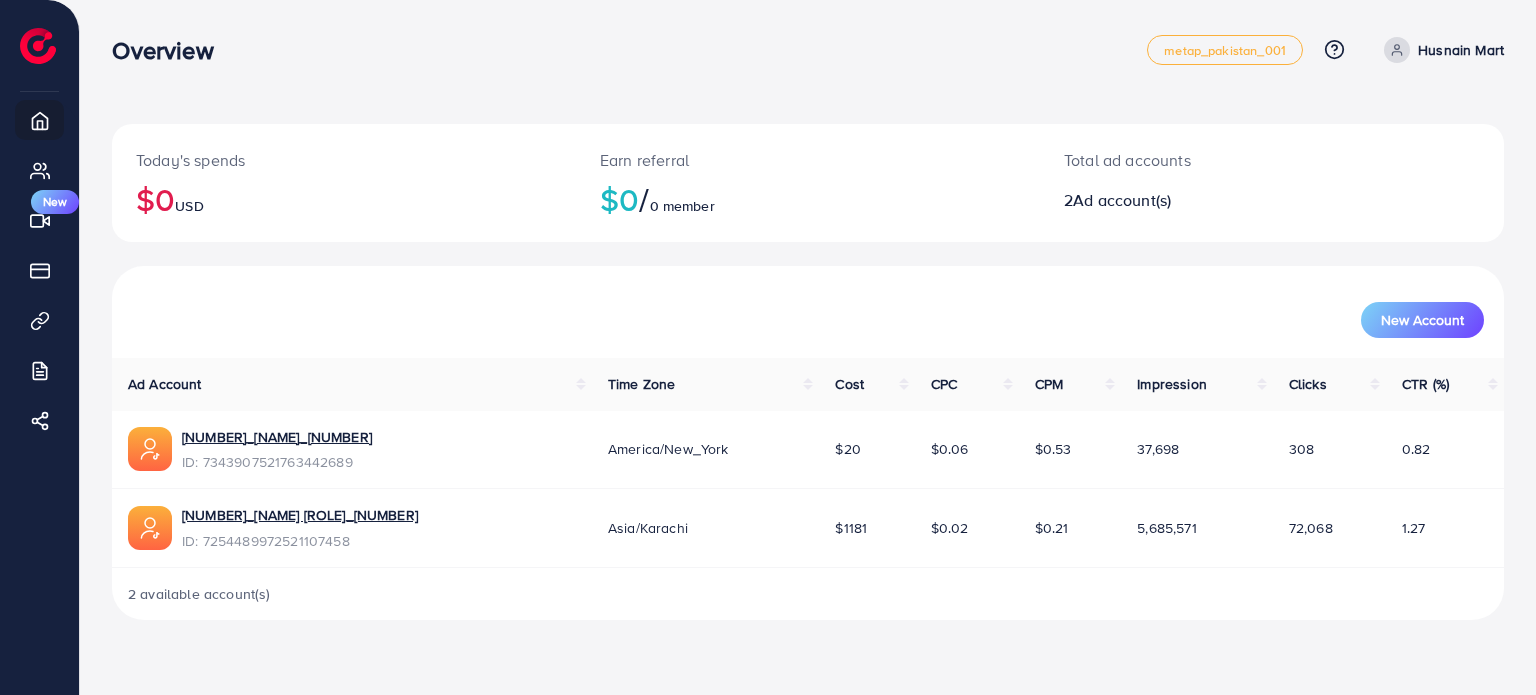 click on "Husnain Mart" at bounding box center [1461, 50] 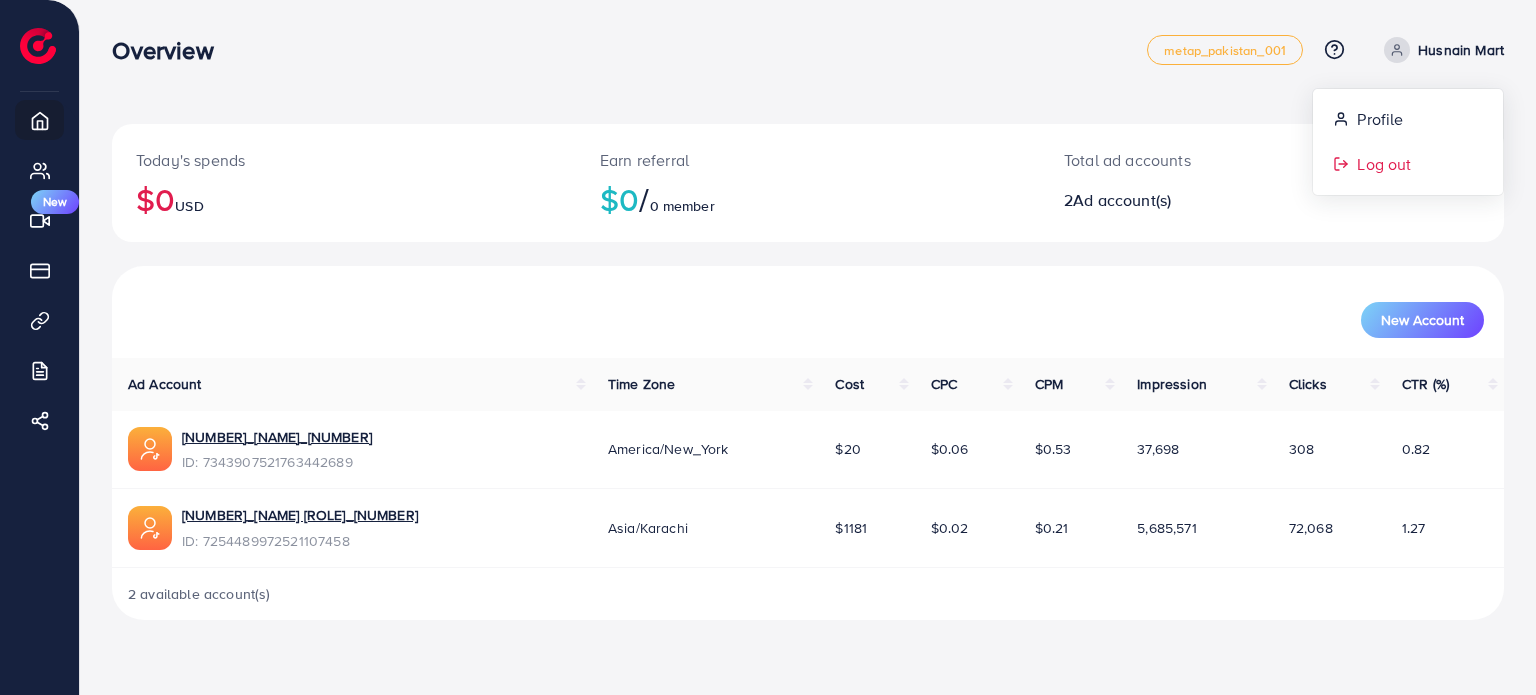 click on "Log out" at bounding box center [1384, 164] 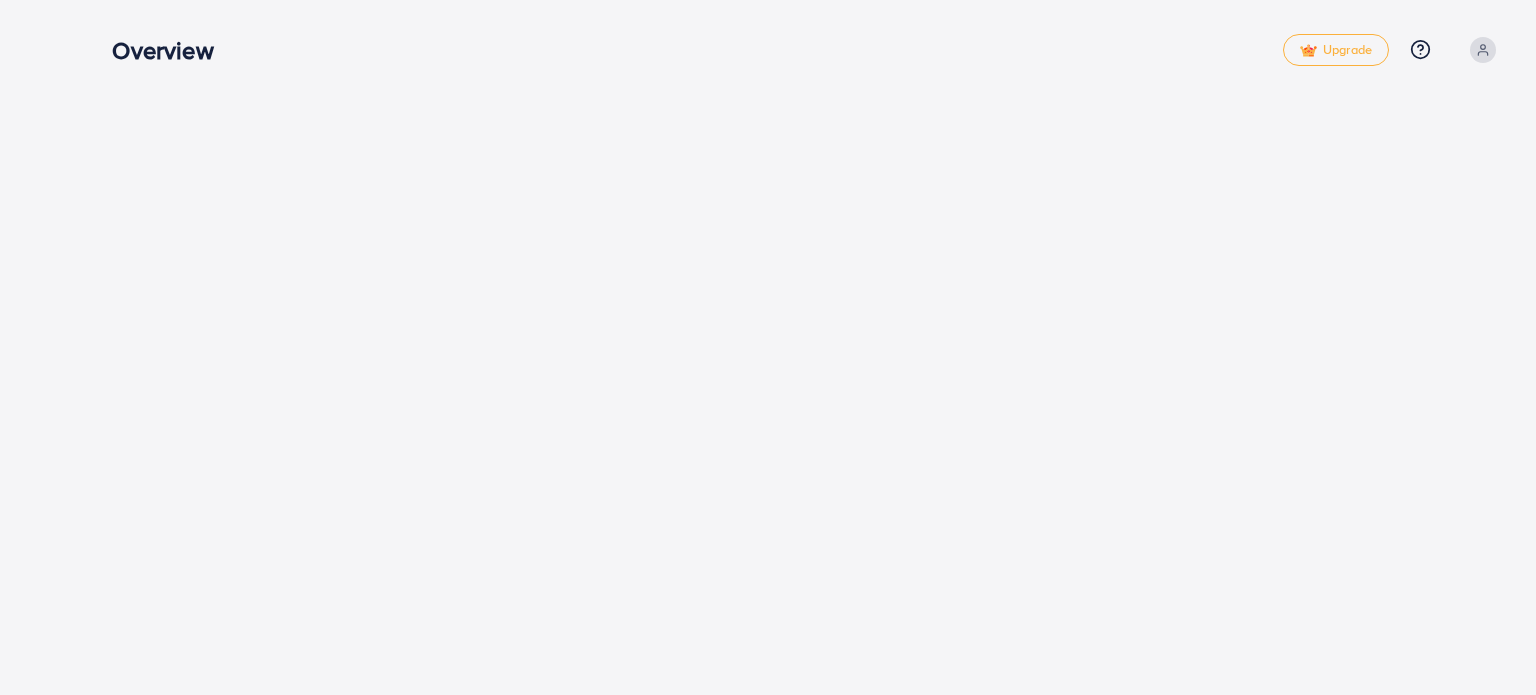 scroll, scrollTop: 0, scrollLeft: 0, axis: both 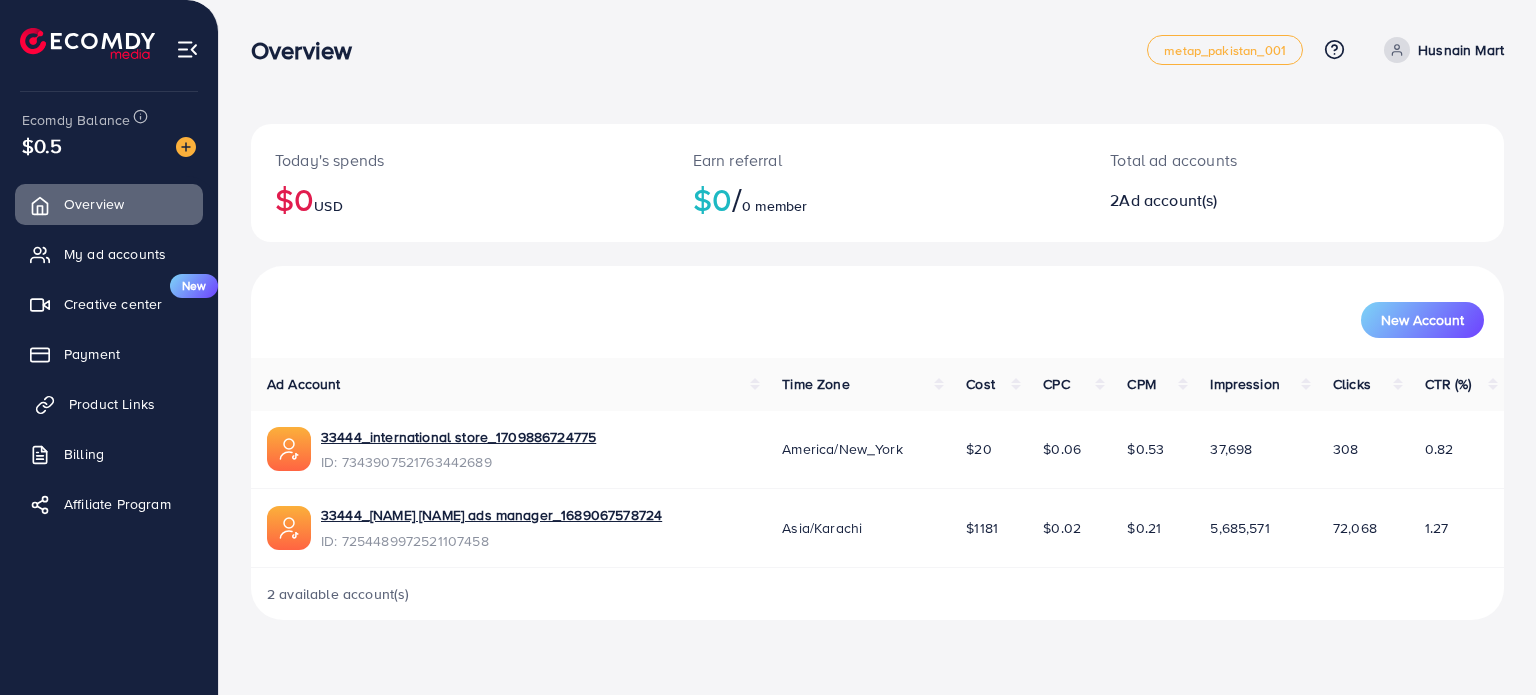 click on "Product Links" at bounding box center [112, 404] 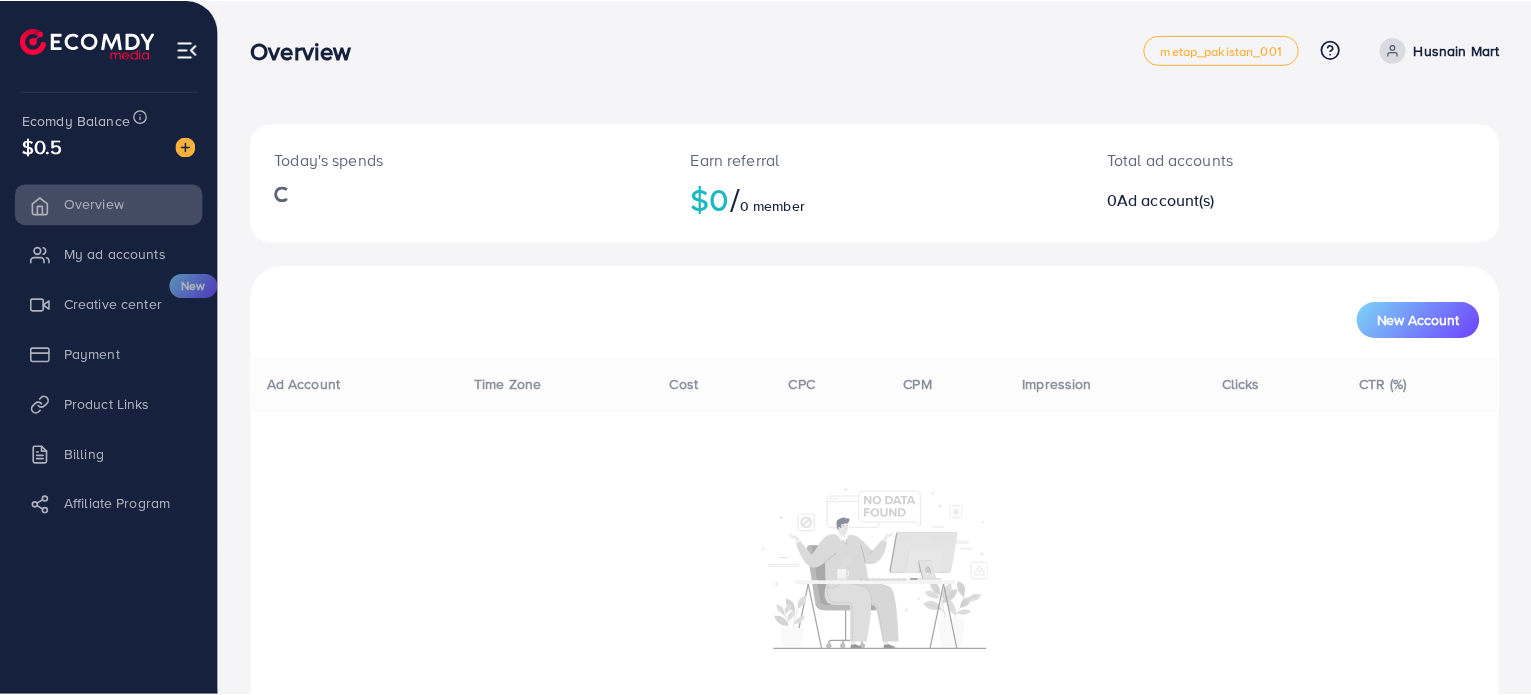 scroll, scrollTop: 0, scrollLeft: 0, axis: both 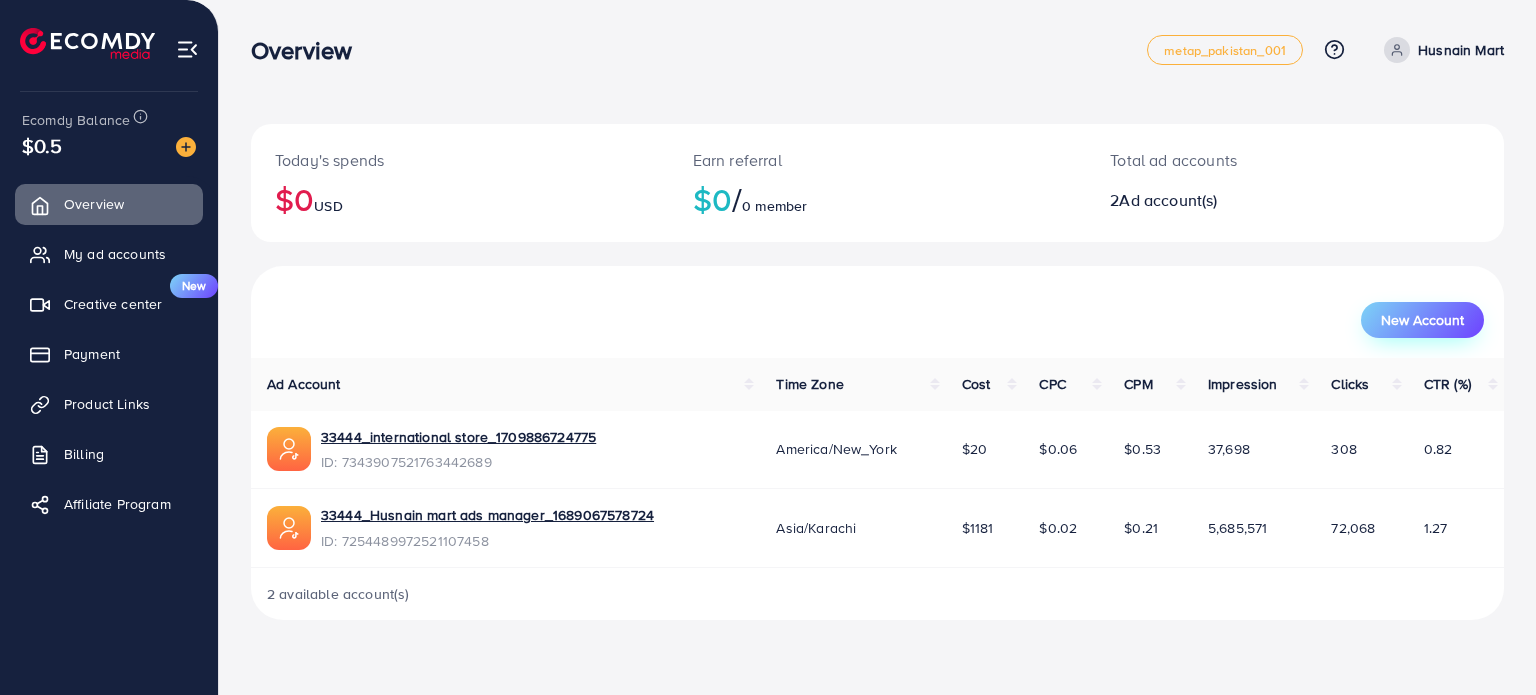 click on "New Account" at bounding box center [1422, 320] 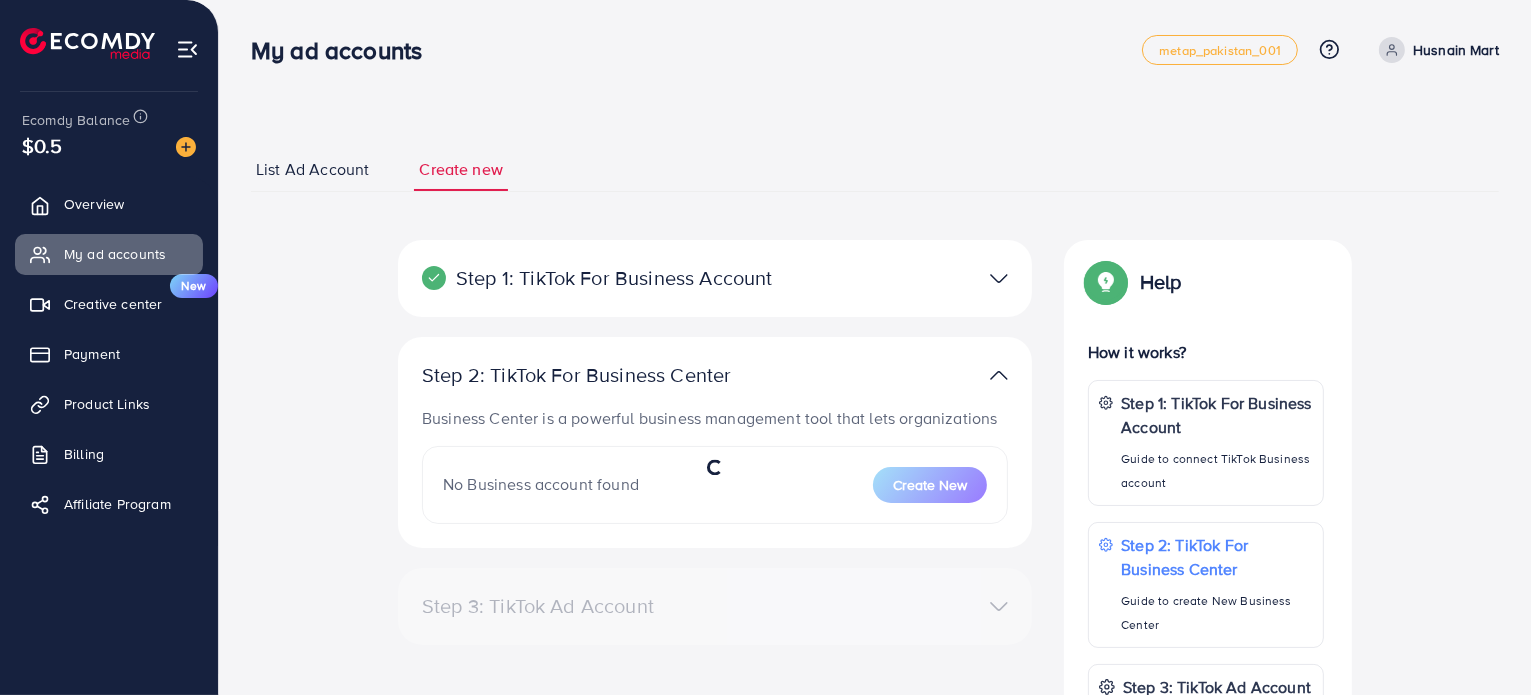 select 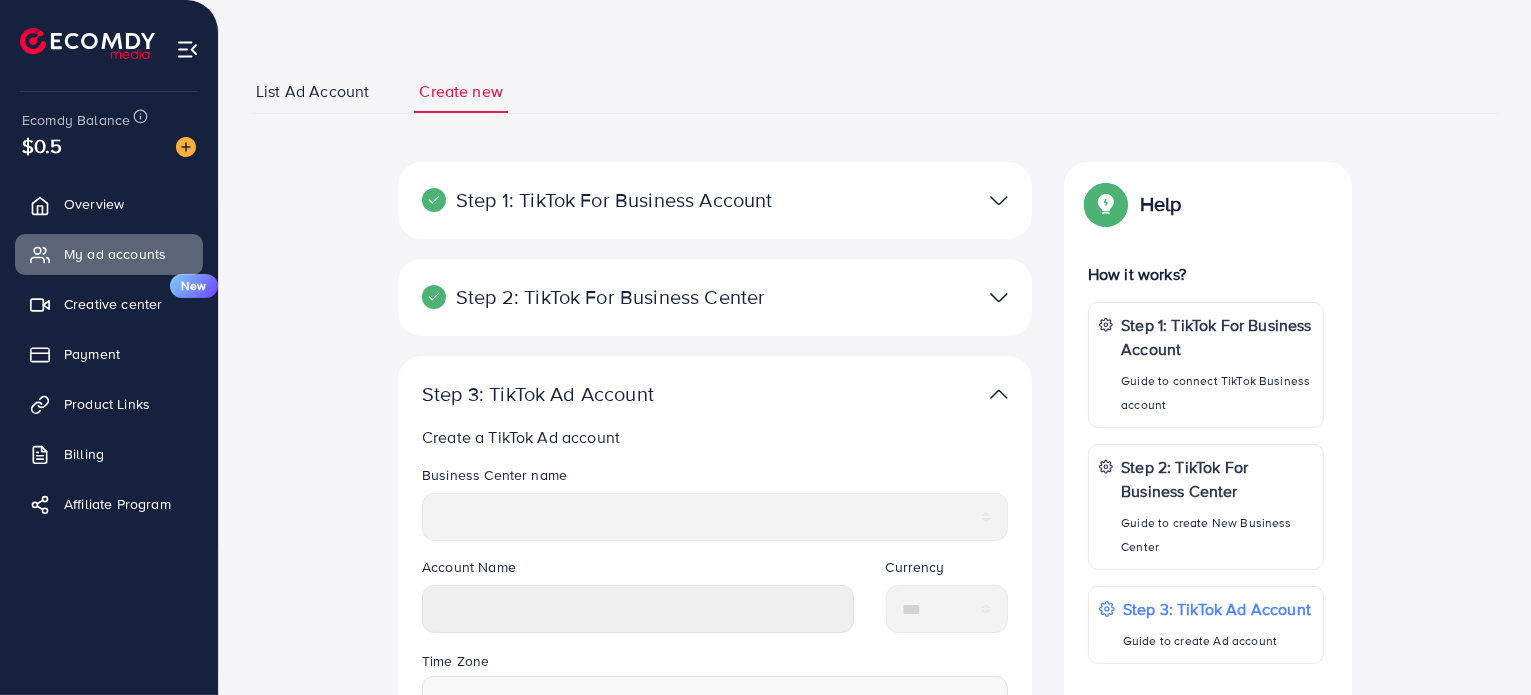 scroll, scrollTop: 200, scrollLeft: 0, axis: vertical 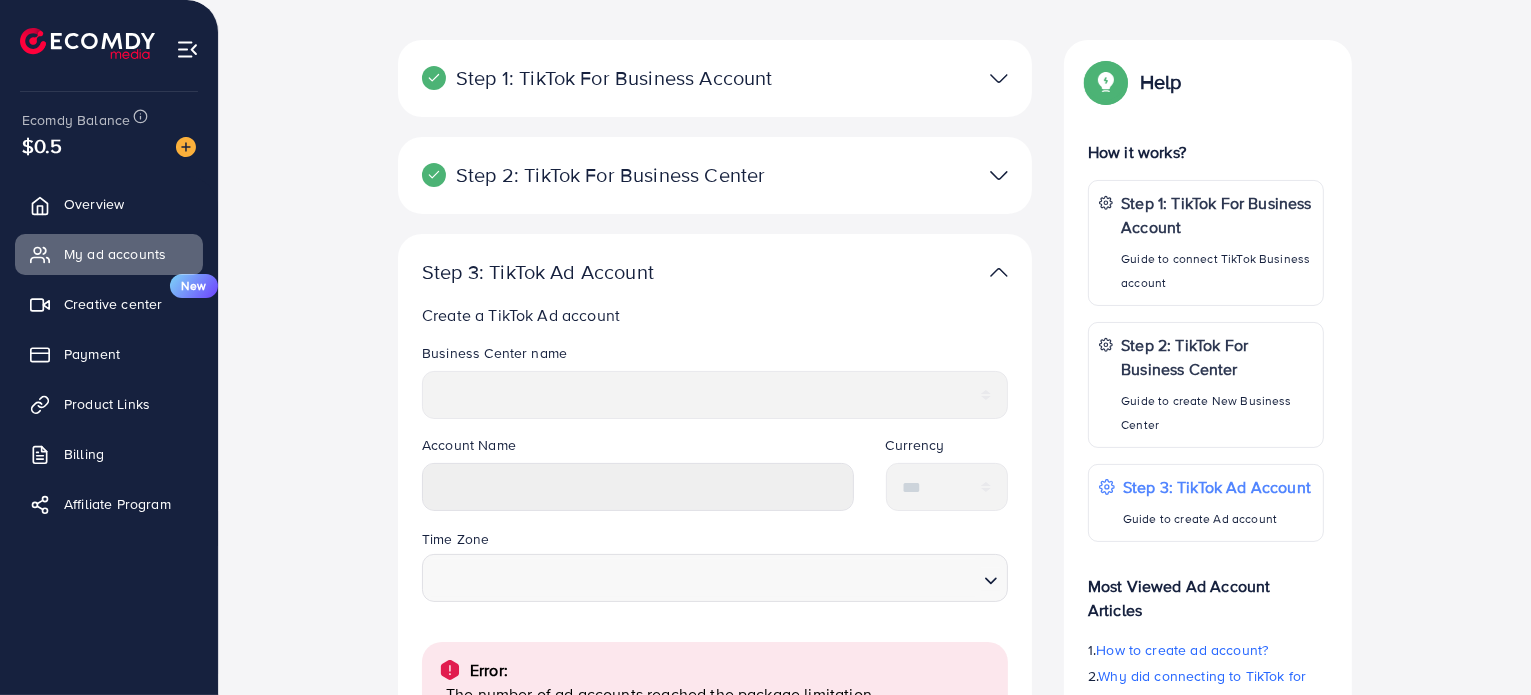 click at bounding box center (999, 78) 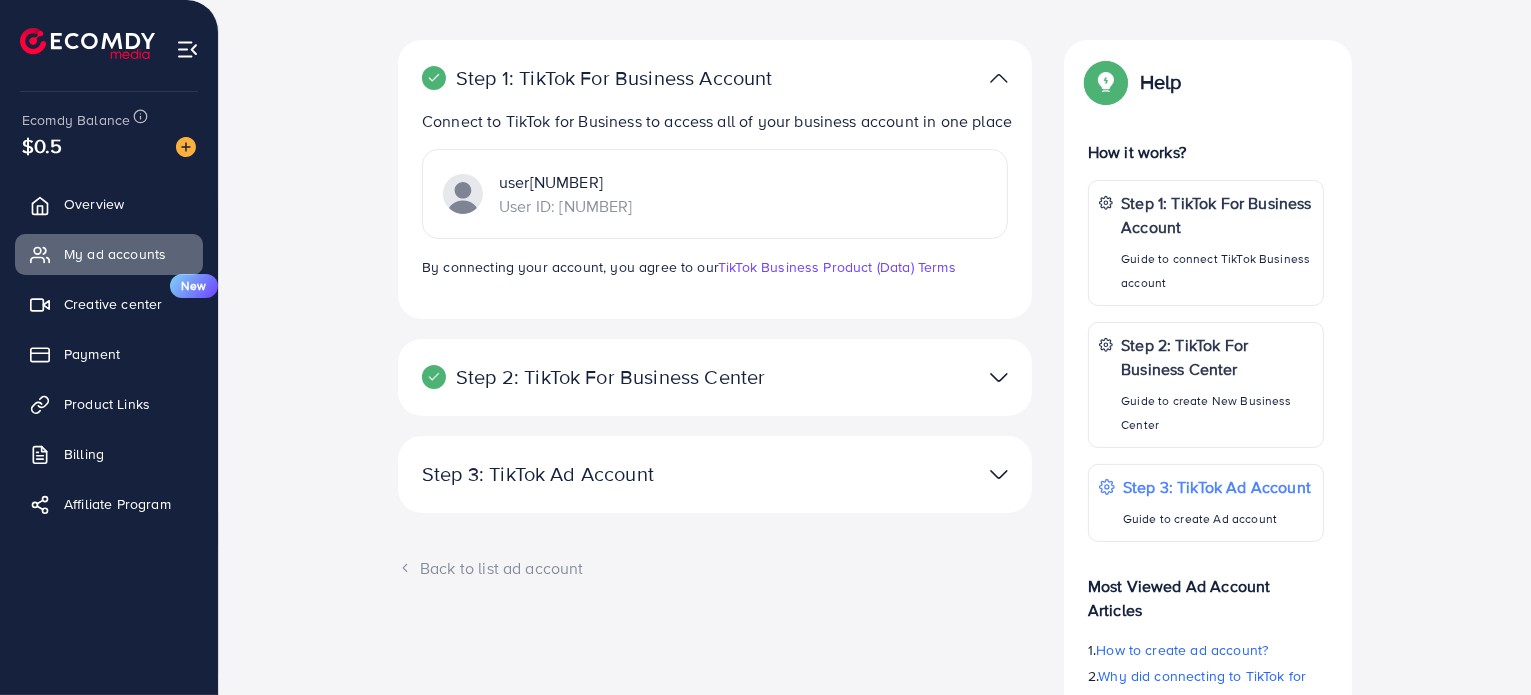 click at bounding box center (999, 377) 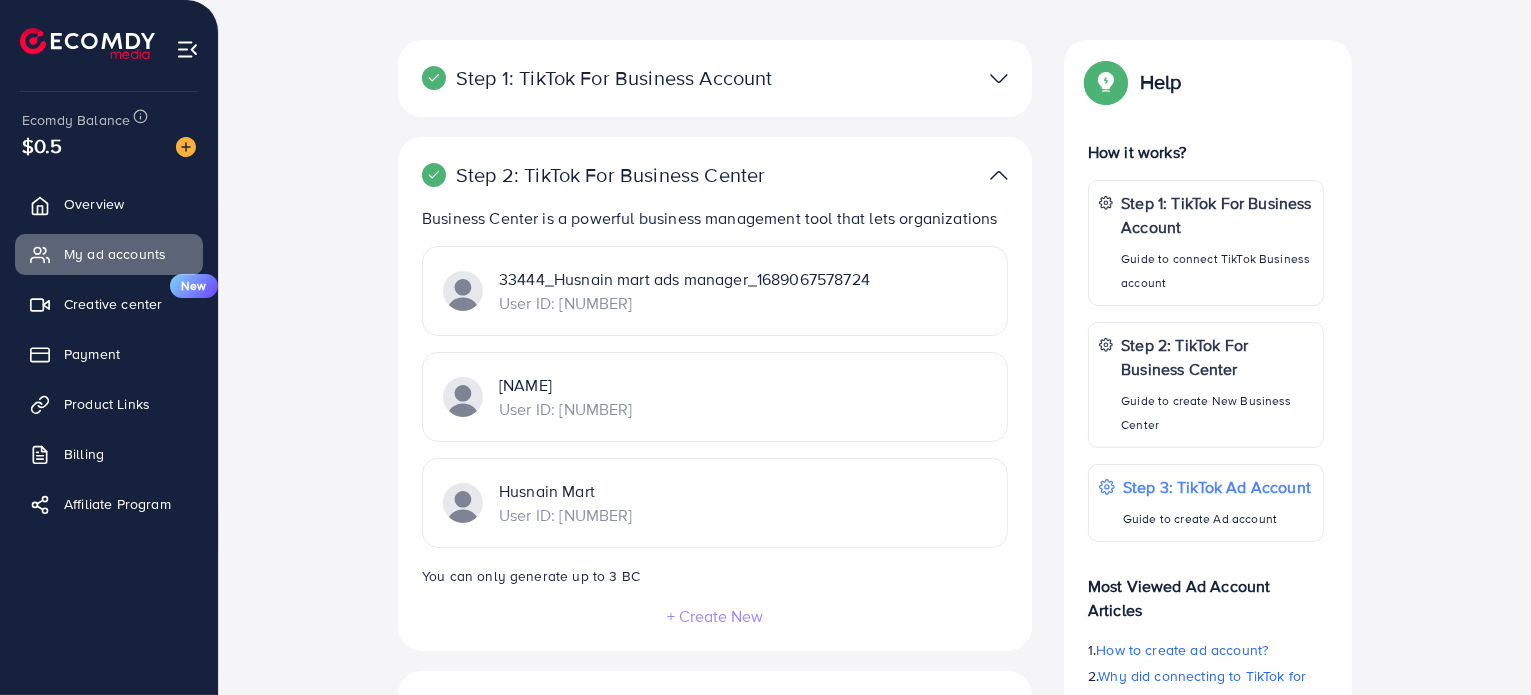click on "33444_Husnain mart ads manager_1689067578724   User ID: 7347615722182557703" at bounding box center (715, 291) 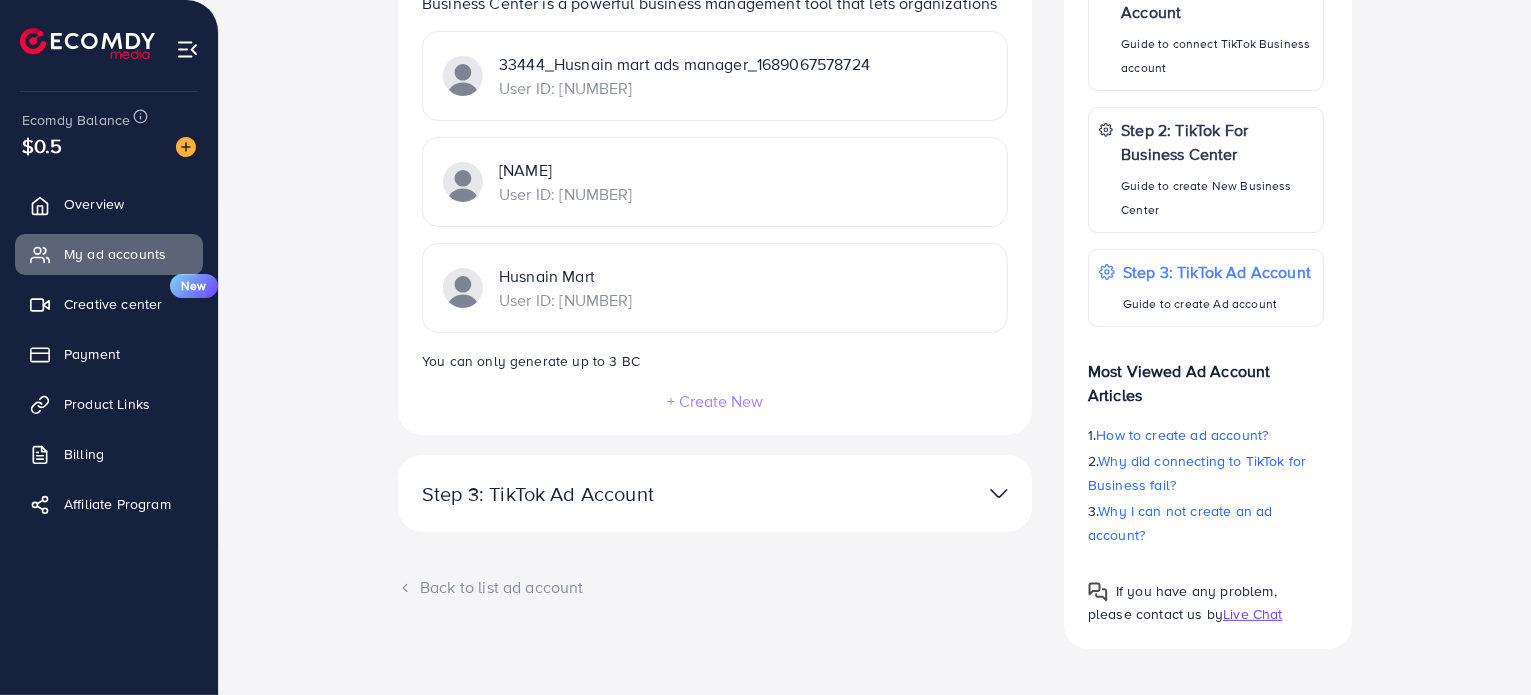 scroll, scrollTop: 424, scrollLeft: 0, axis: vertical 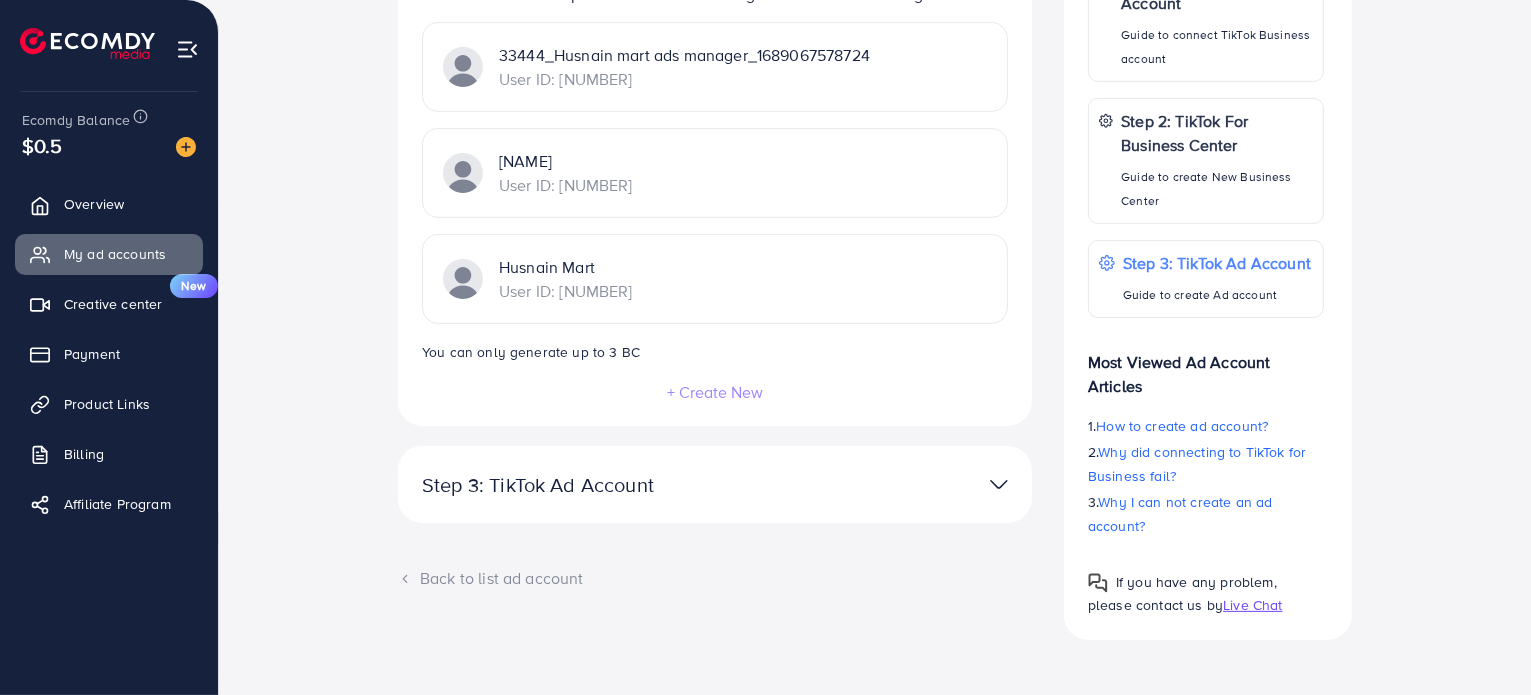 click at bounding box center [999, 484] 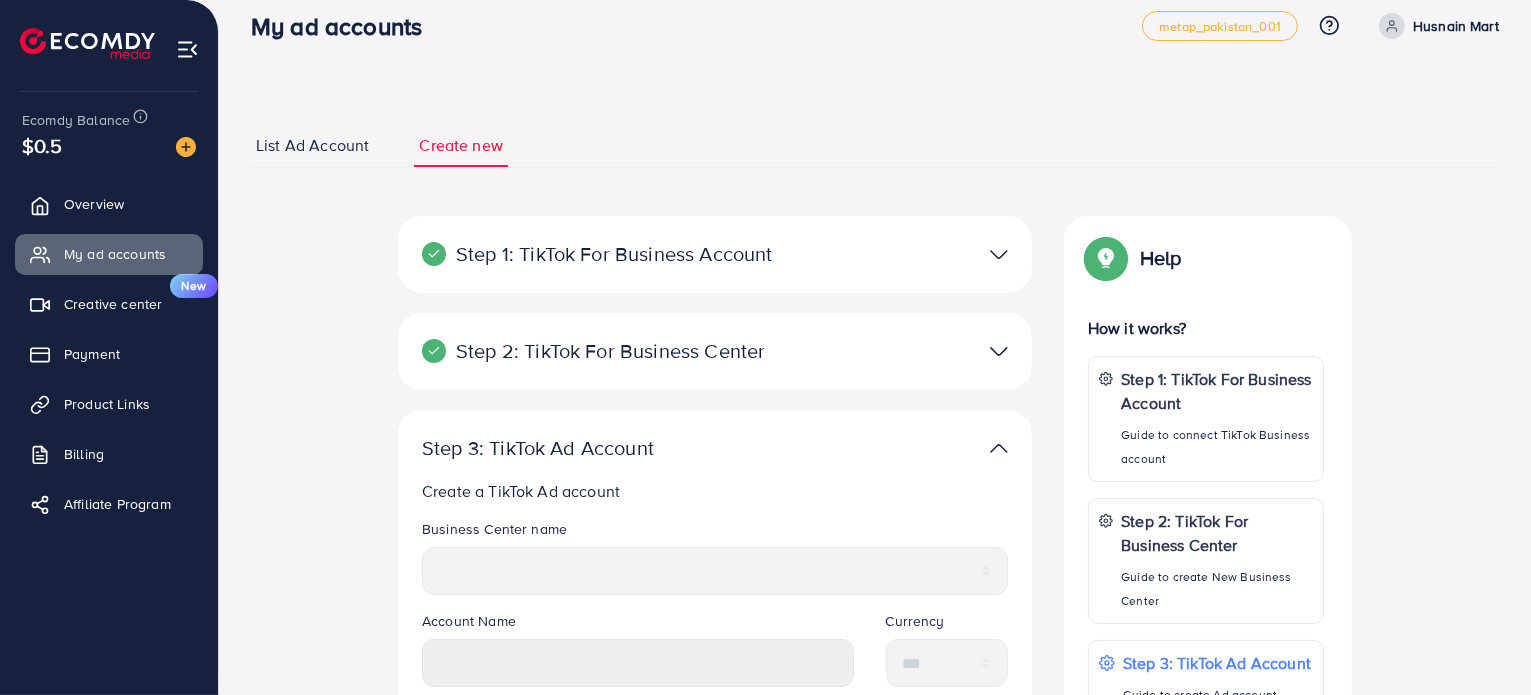 scroll, scrollTop: 0, scrollLeft: 0, axis: both 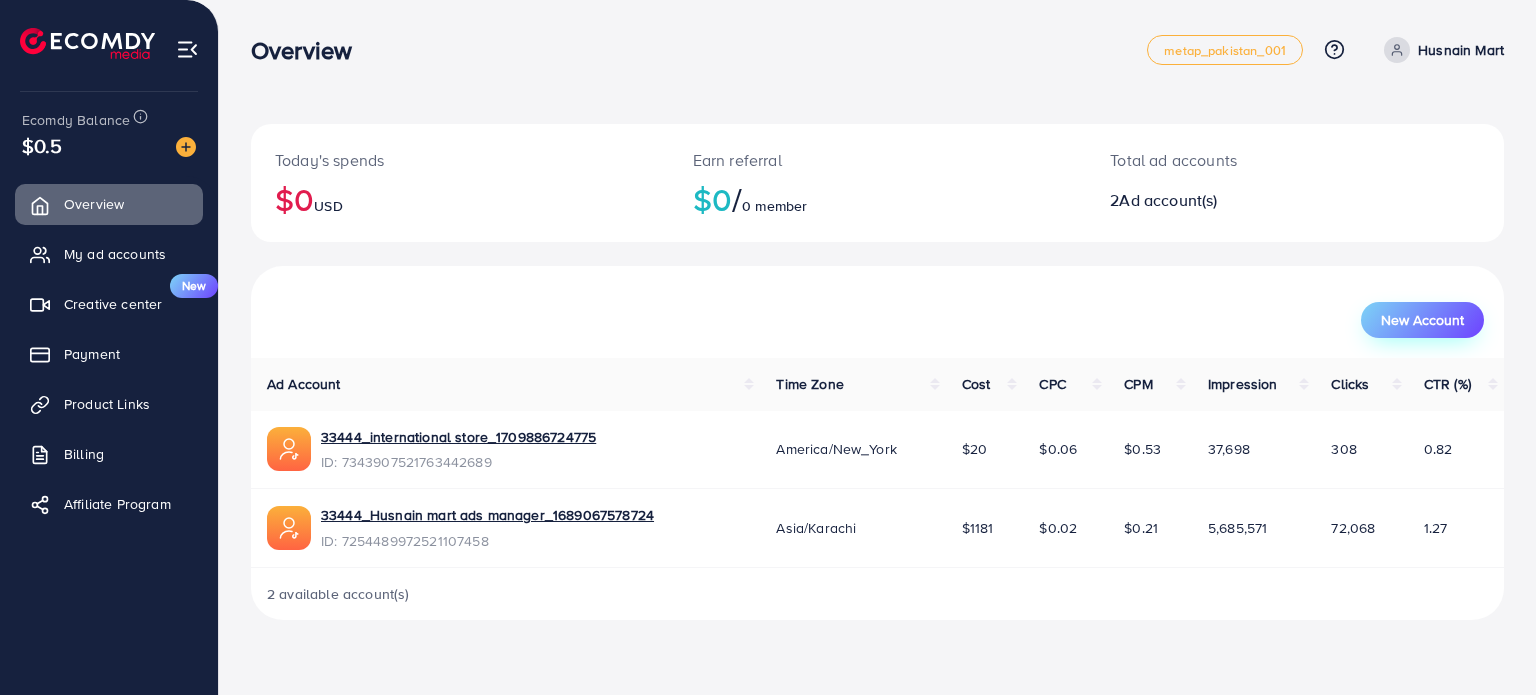click on "New Account" at bounding box center (1422, 320) 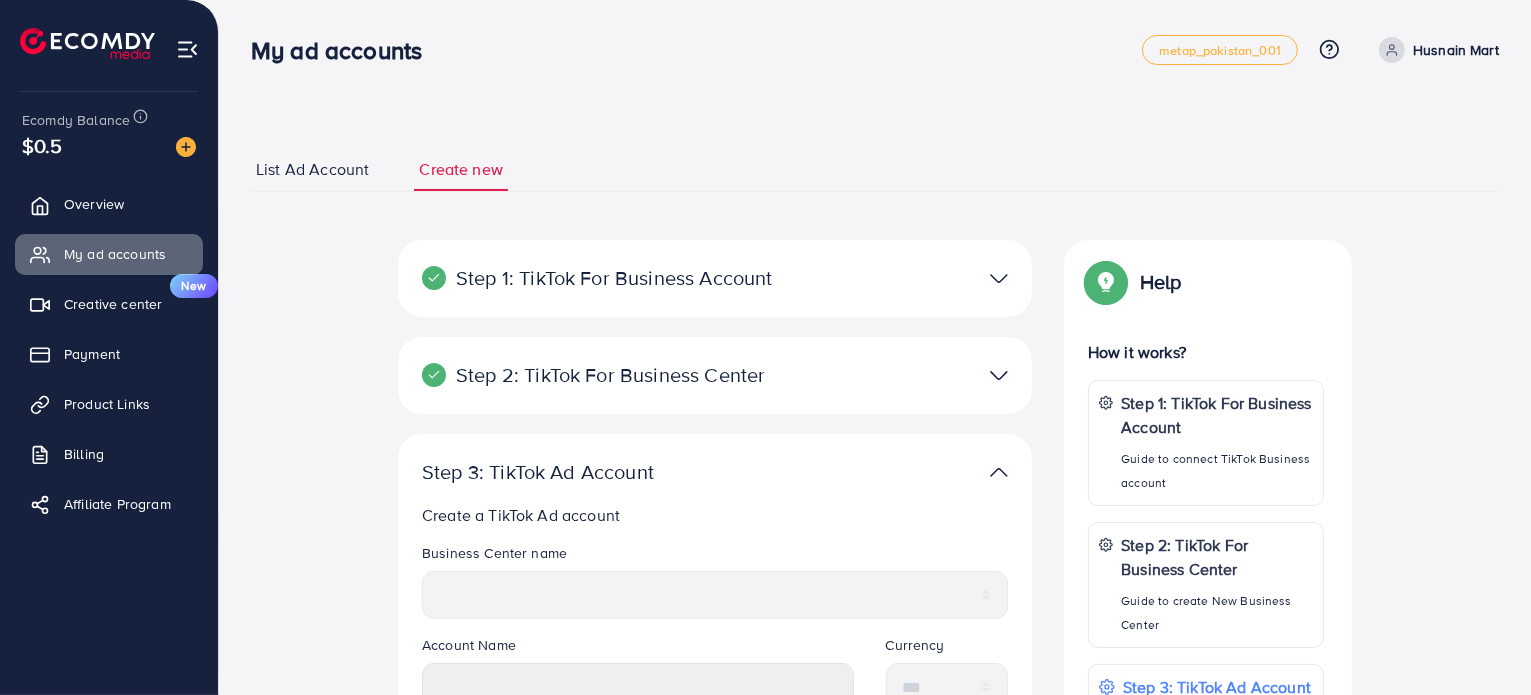 select 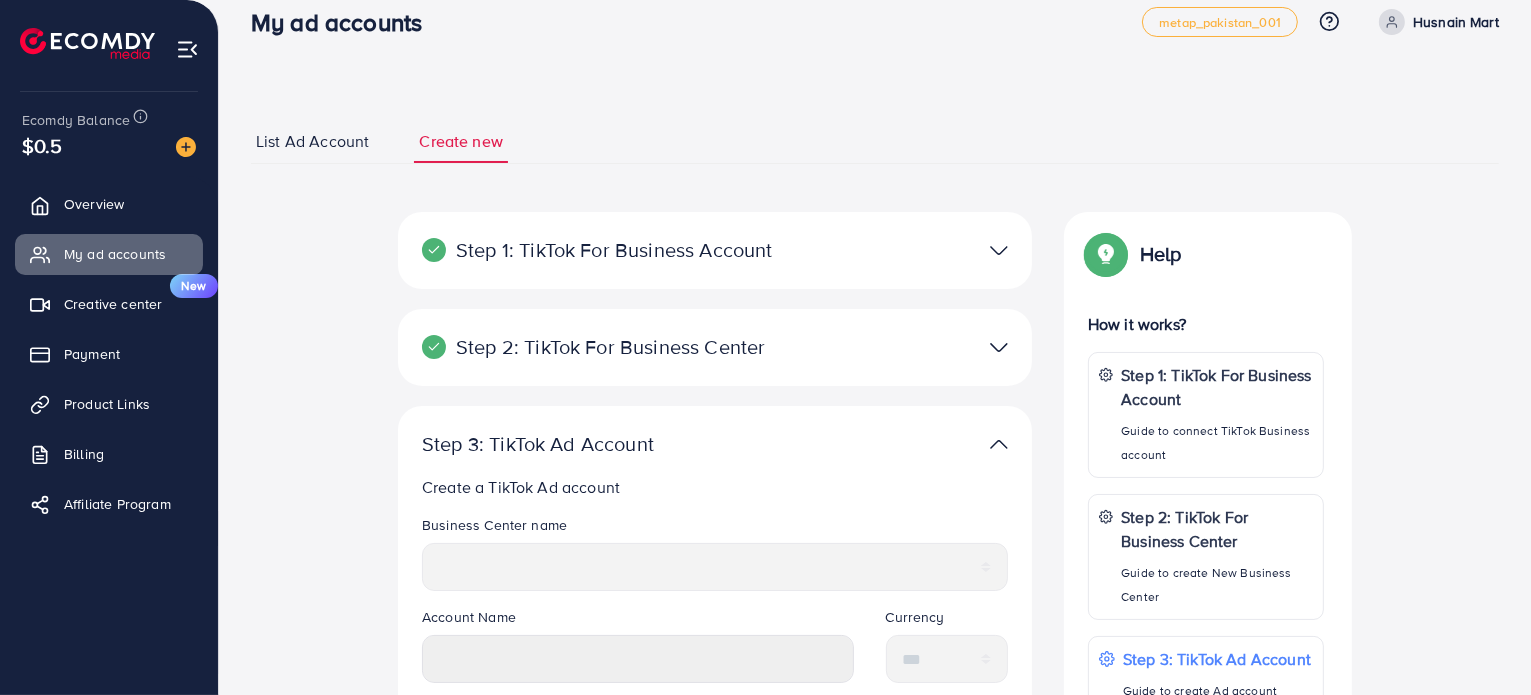 scroll, scrollTop: 0, scrollLeft: 0, axis: both 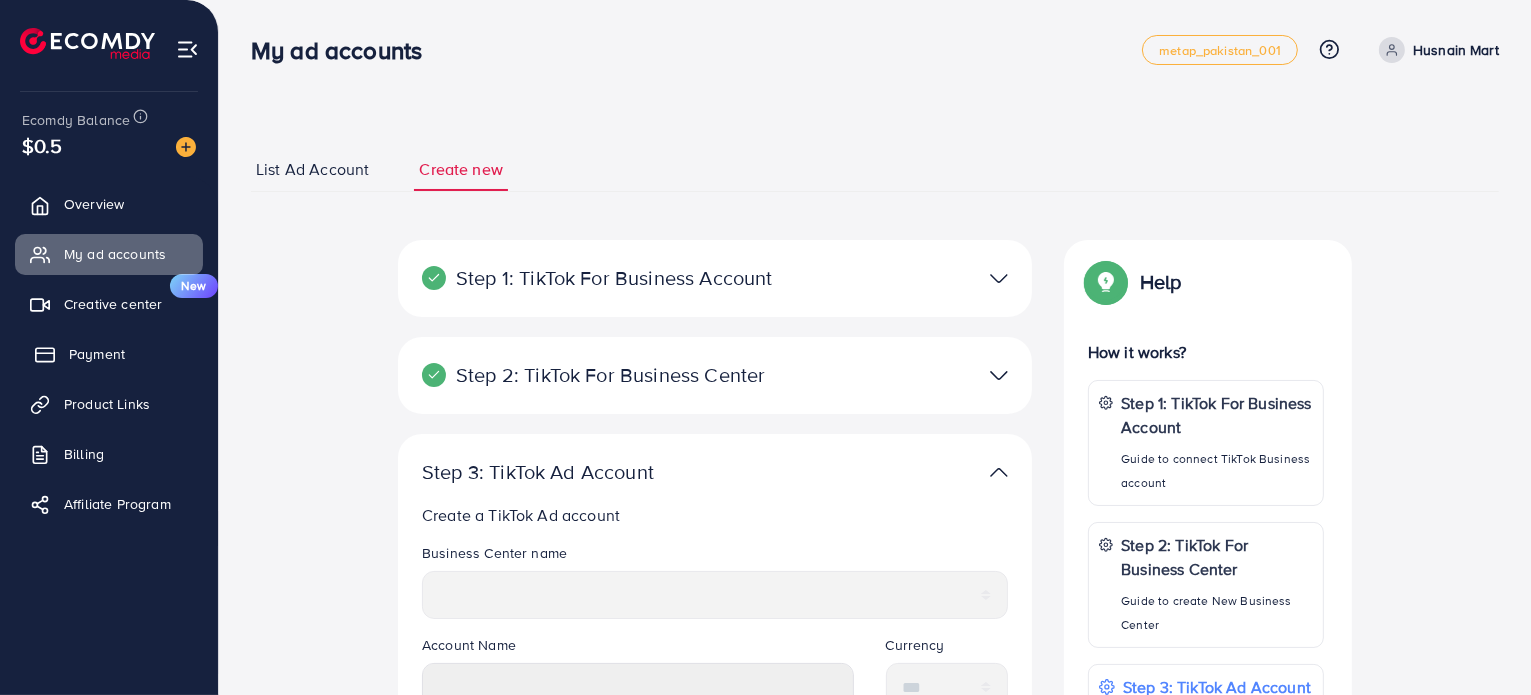click on "Payment" at bounding box center [97, 354] 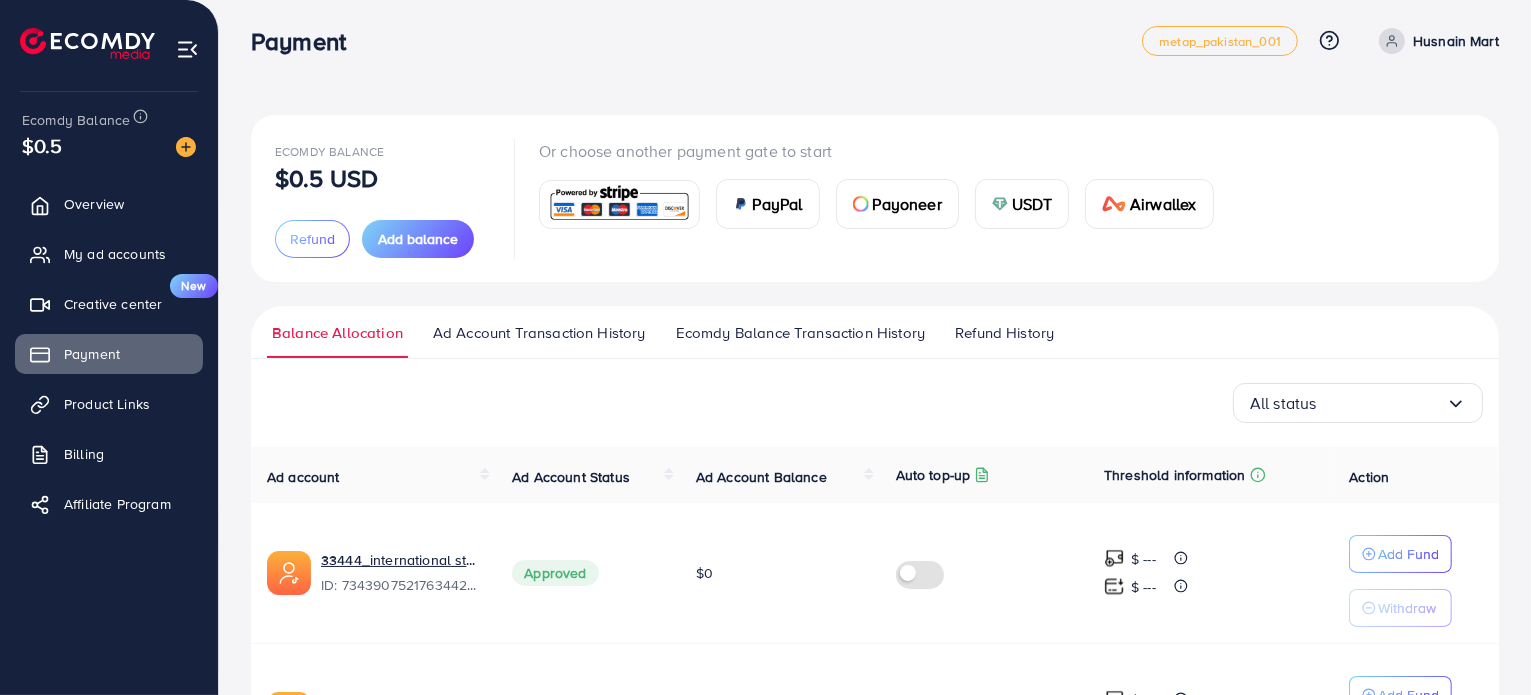 scroll, scrollTop: 0, scrollLeft: 0, axis: both 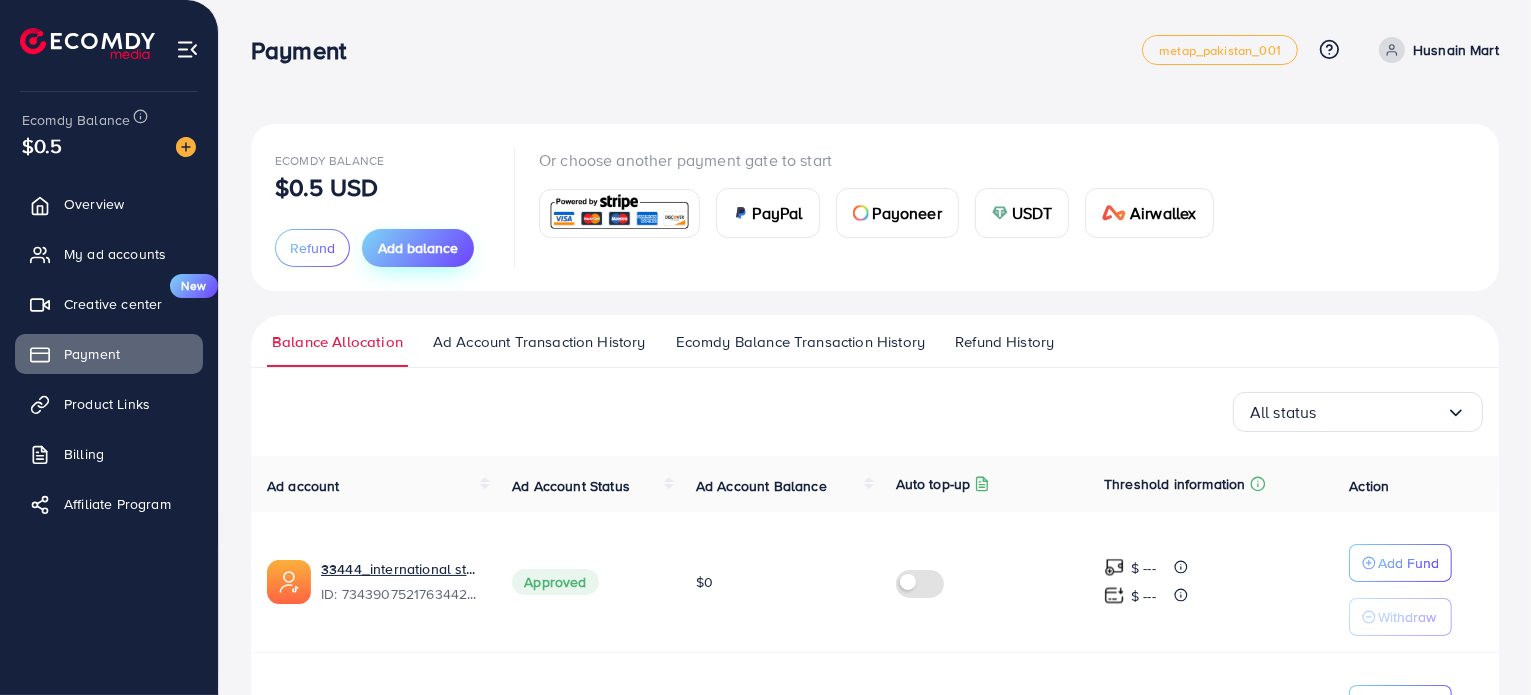 click on "Add balance" at bounding box center (418, 248) 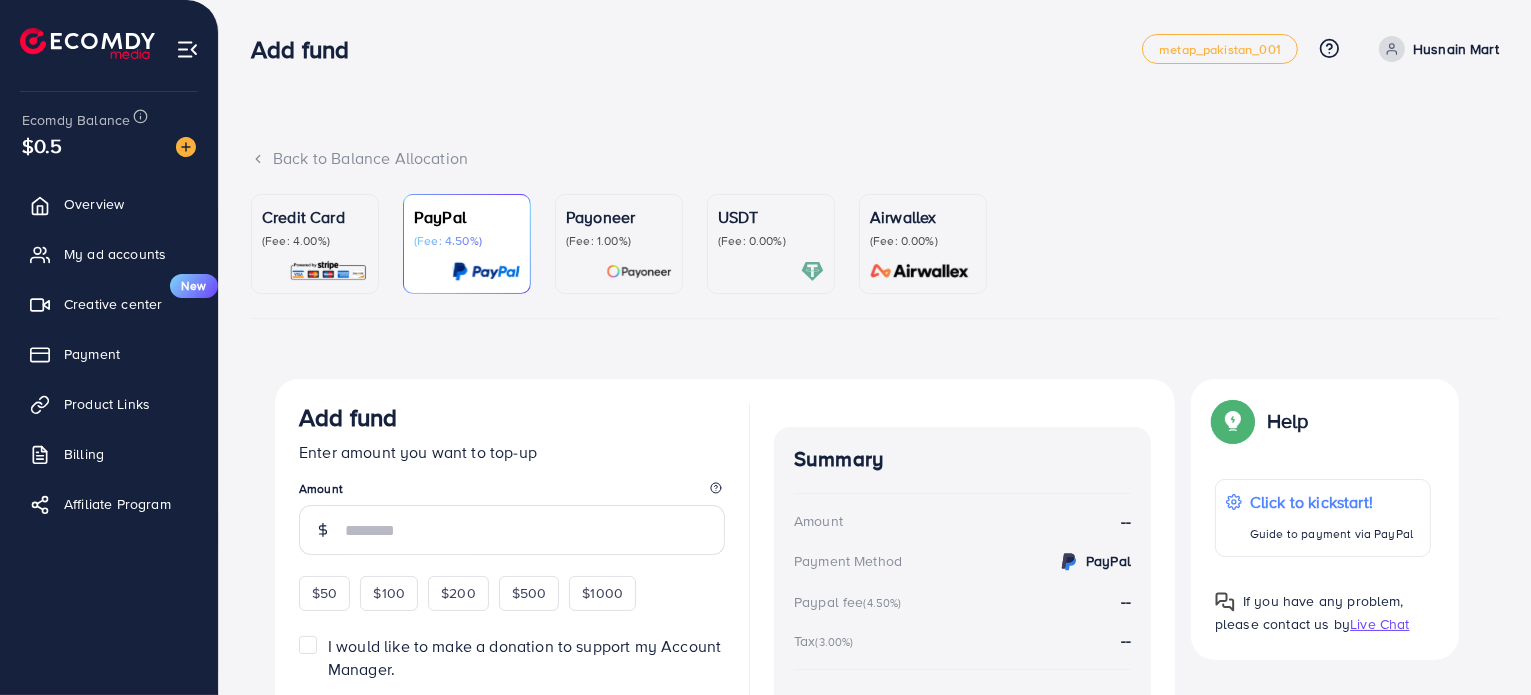 scroll, scrollTop: 0, scrollLeft: 0, axis: both 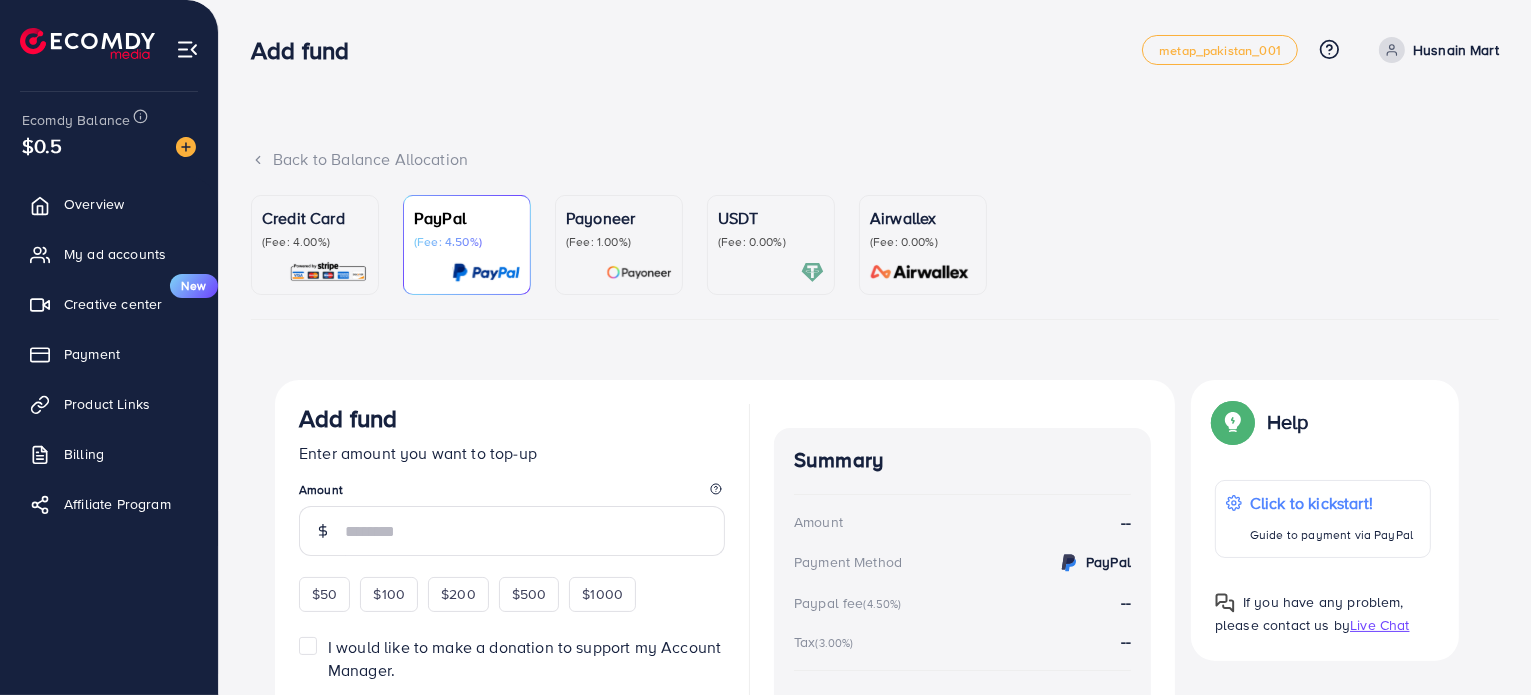 click on "Credit Card" at bounding box center (315, 218) 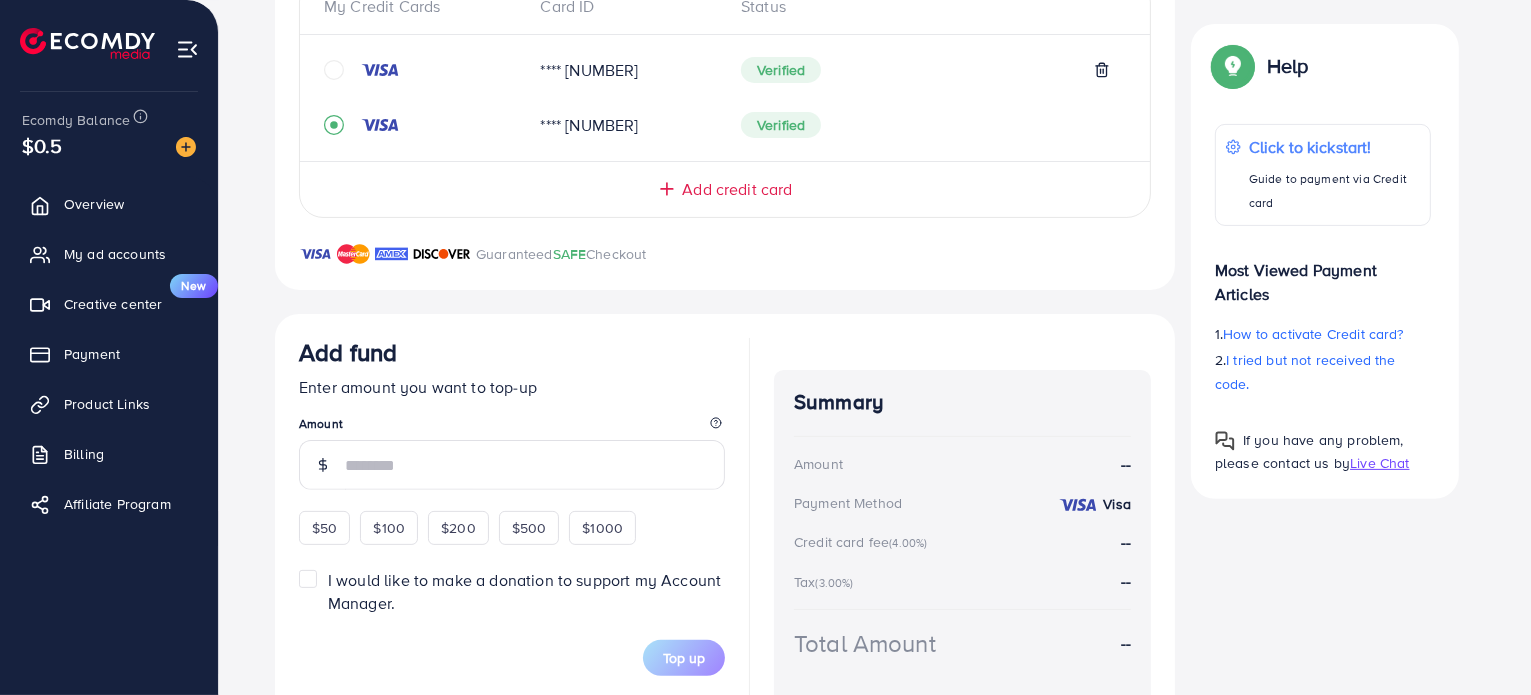 scroll, scrollTop: 500, scrollLeft: 0, axis: vertical 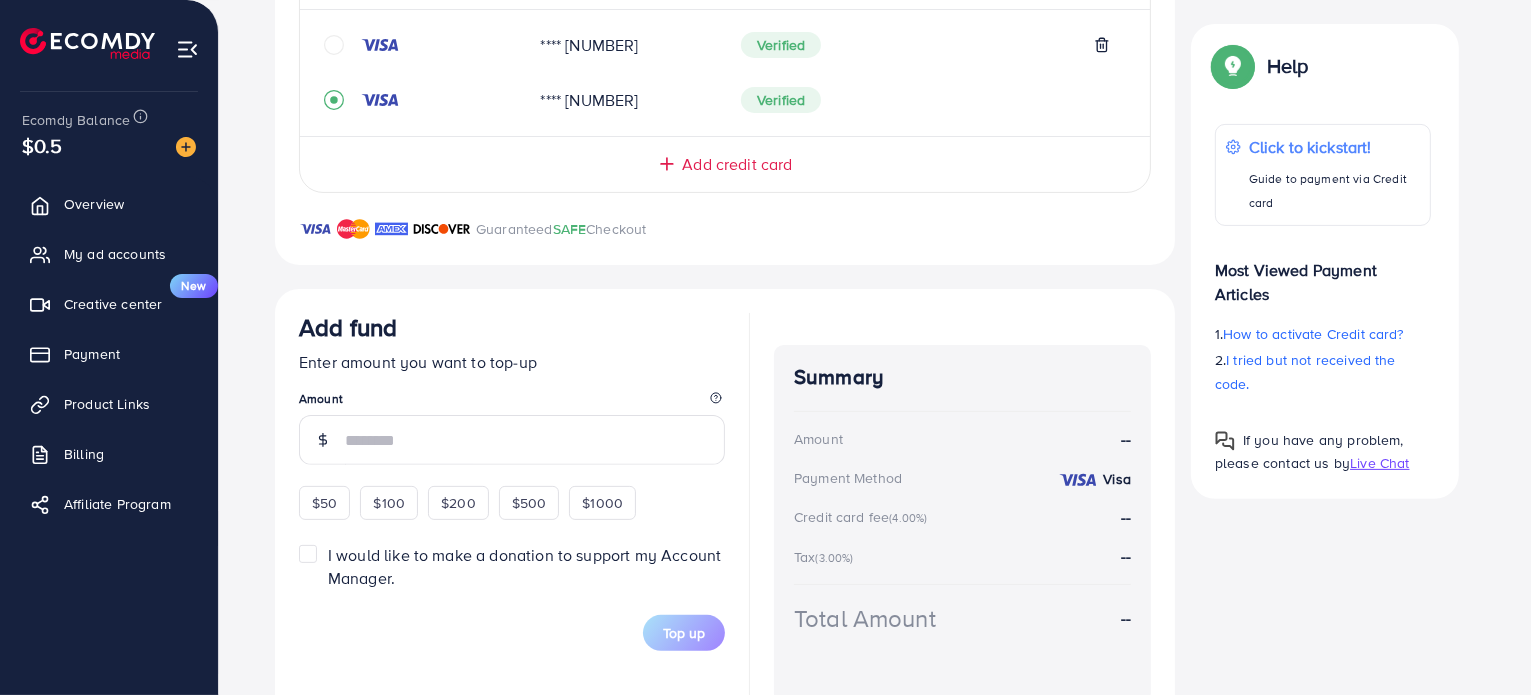 click at bounding box center (187, 49) 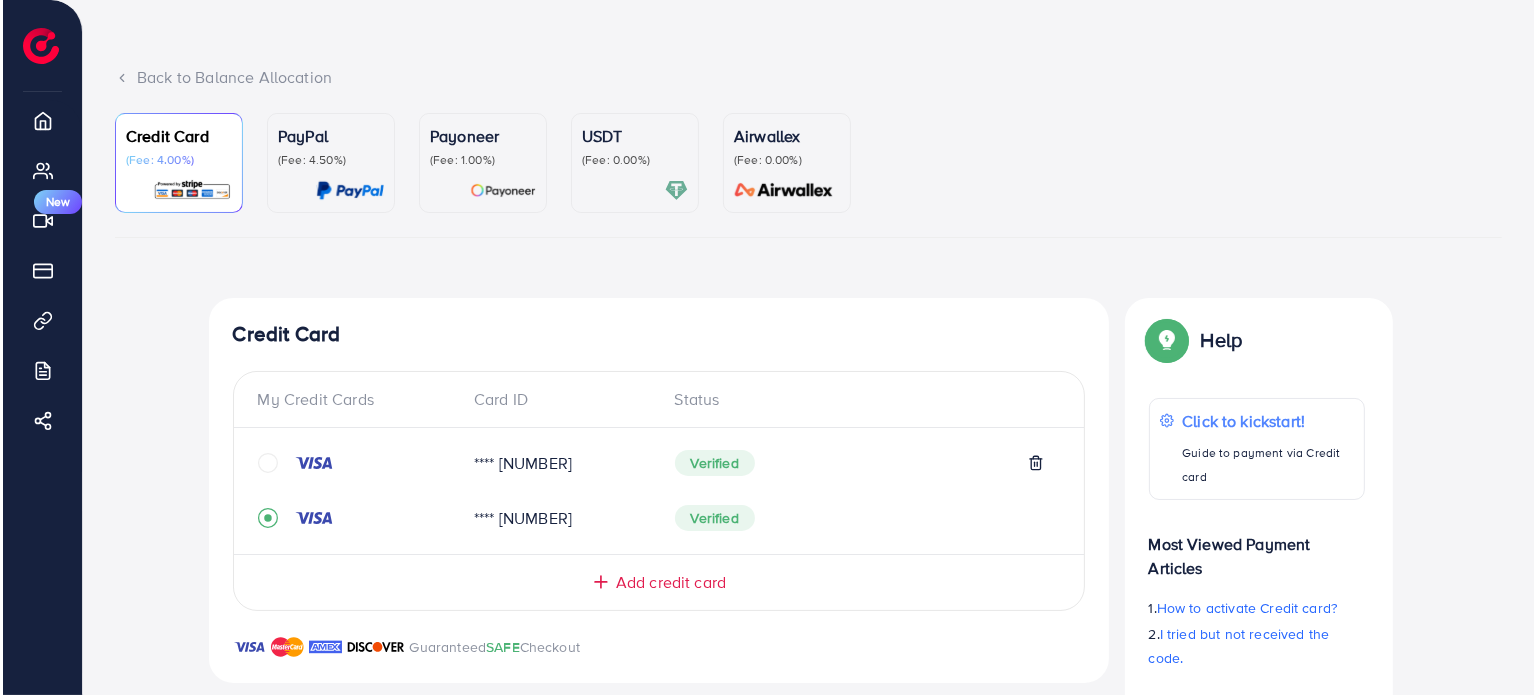 scroll, scrollTop: 0, scrollLeft: 0, axis: both 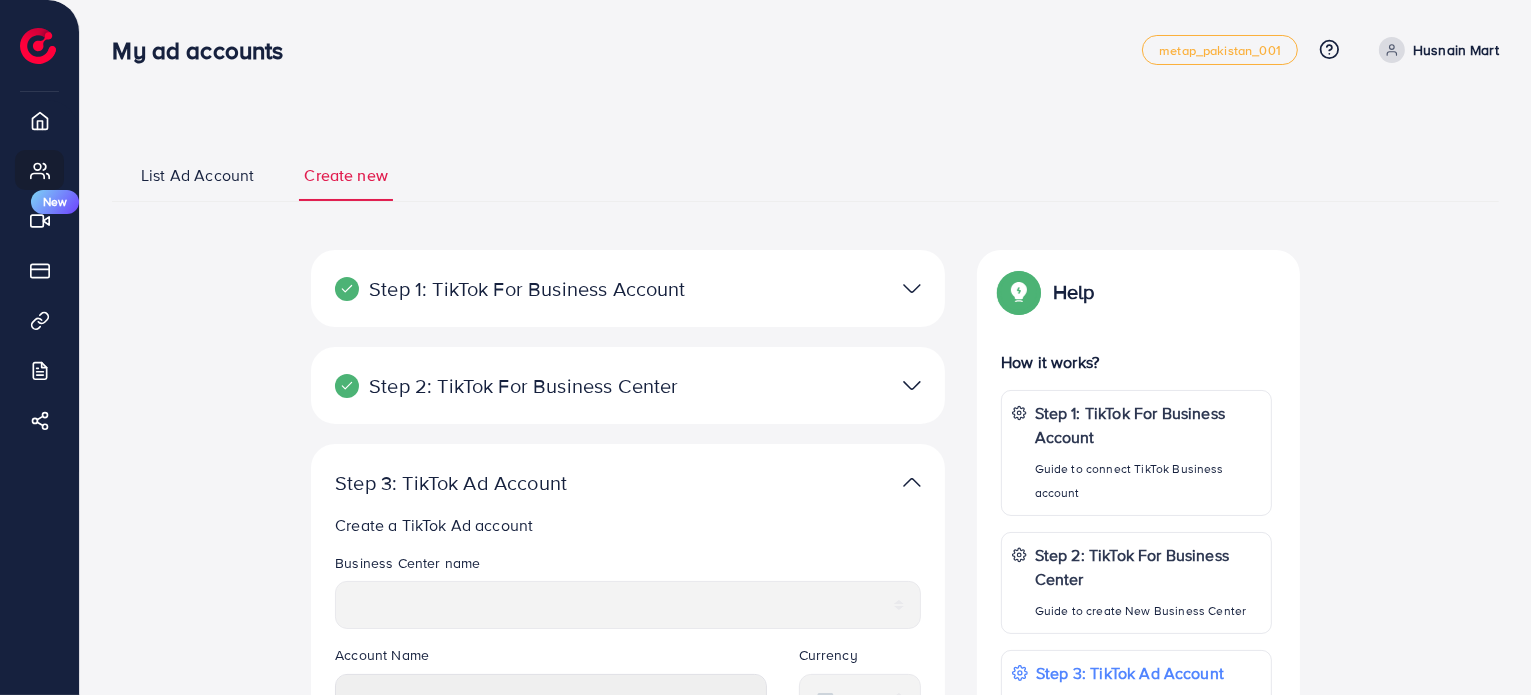 select 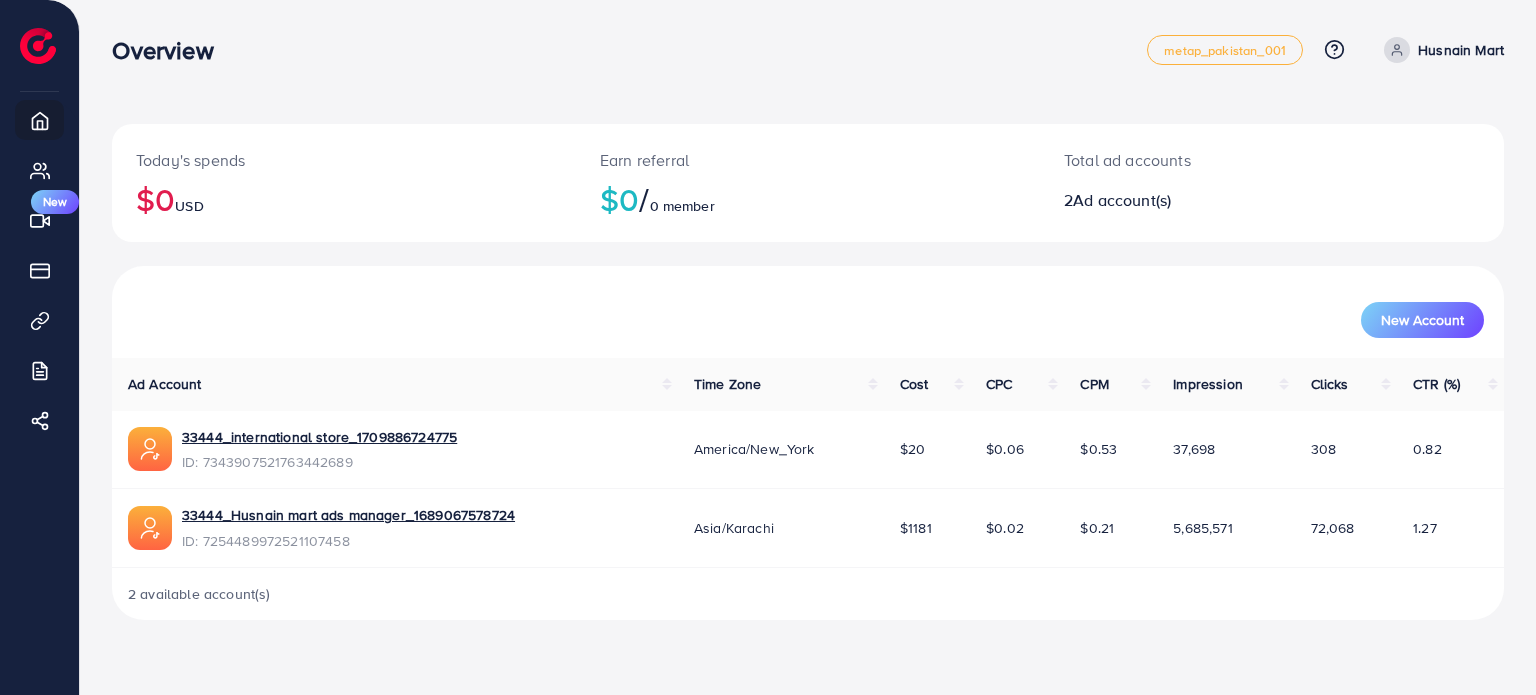 click on "Overview   metap_pakistan_001  Help Center Contact Support Plans and Pricing Term and policy About Us  Husnain Mart  Profile Log out Ecomdy Balance  $0.5  Overview My ad accounts Creative center  New  Payment Product Links Billing Affiliate Program  Today's spends   $0  USD  Earn referral   $0 / 0 member  Total ad accounts   2  Ad account(s)  New Account                Ad Account Time Zone Cost CPC CPM Impression Clicks CTR (%)            33444_international store_1709886724775  ID: 7343907521763442689  America/New_York   $20   $0.06   $0.53   37,698   308   0.82       33444_Husnain mart ads manager_1689067578724  ID: 7254489972521107458  Asia/Karachi   $1181   $0.02   $0.21   5,685,571   72,068   1.27          2 available account(s)" at bounding box center [768, 347] 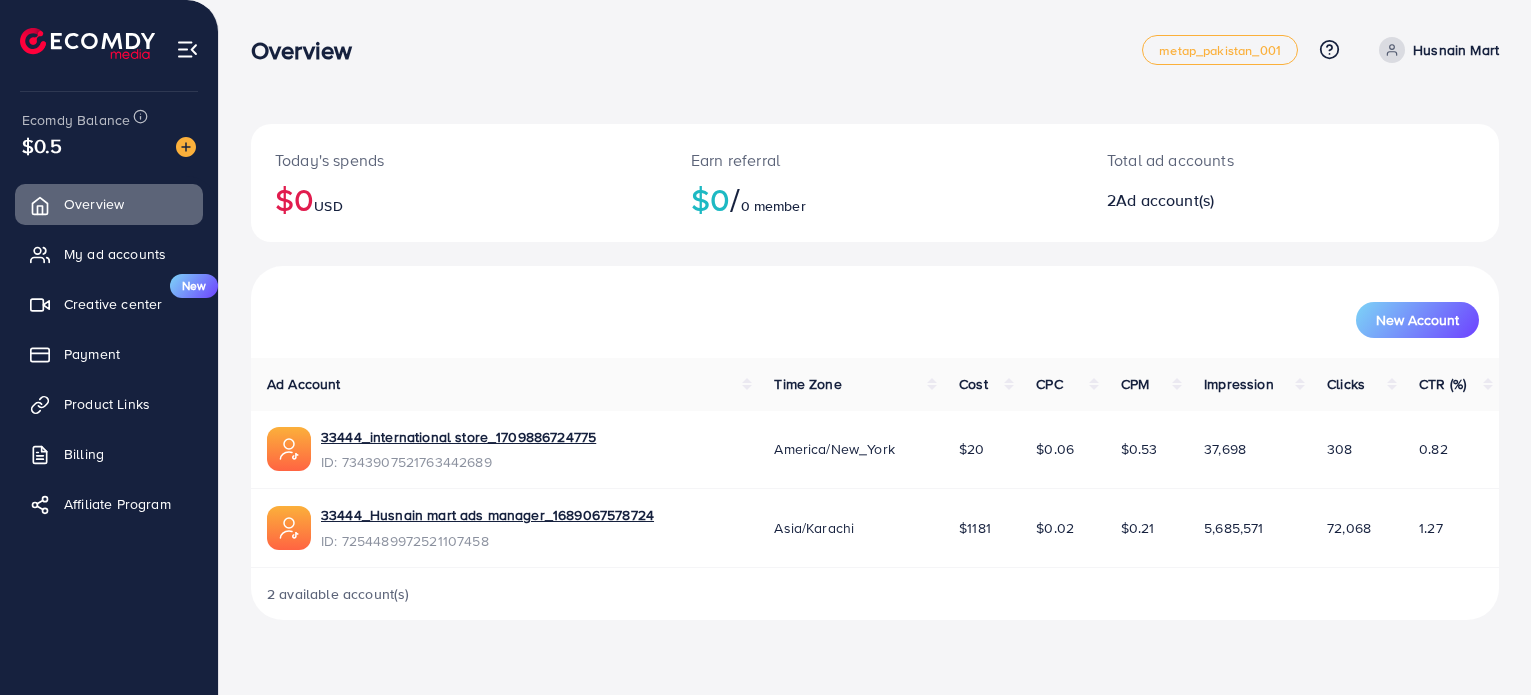 scroll, scrollTop: 0, scrollLeft: 0, axis: both 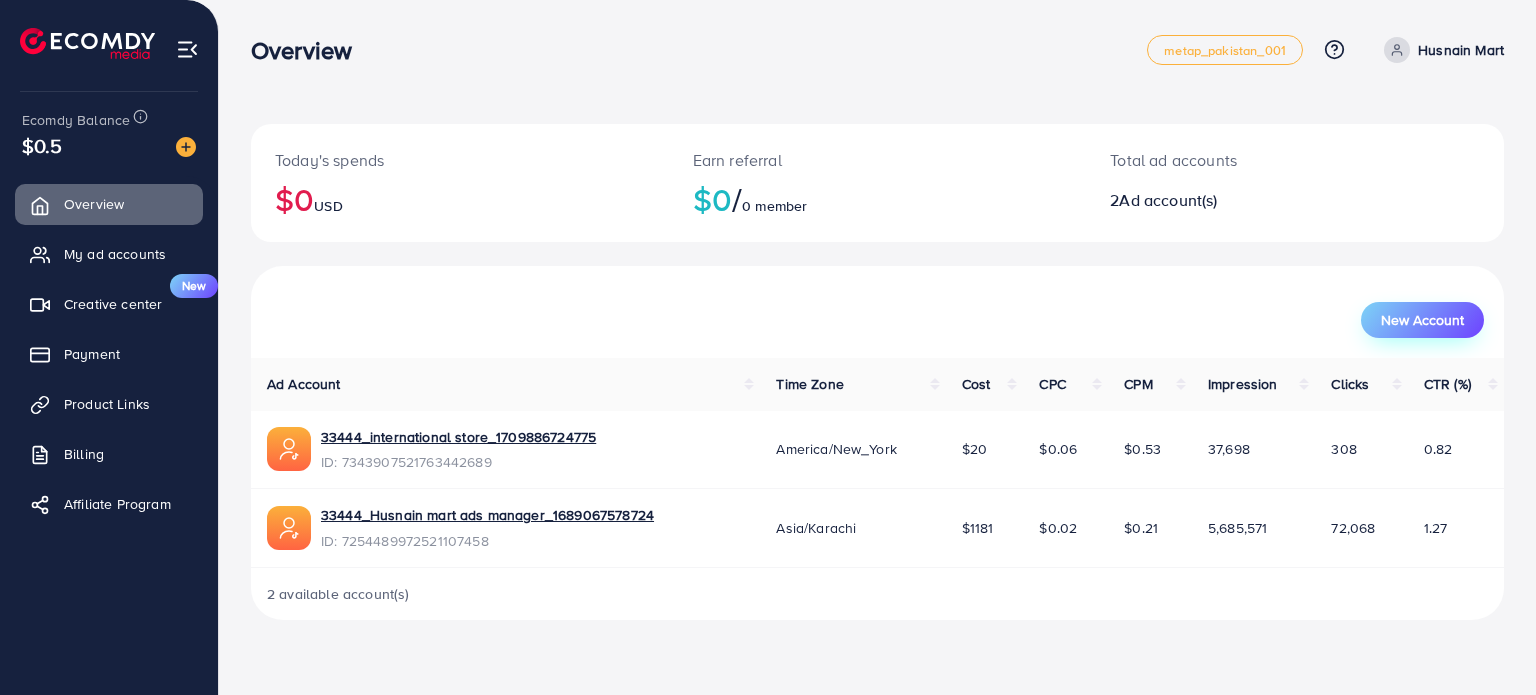 click on "New Account" at bounding box center (1422, 320) 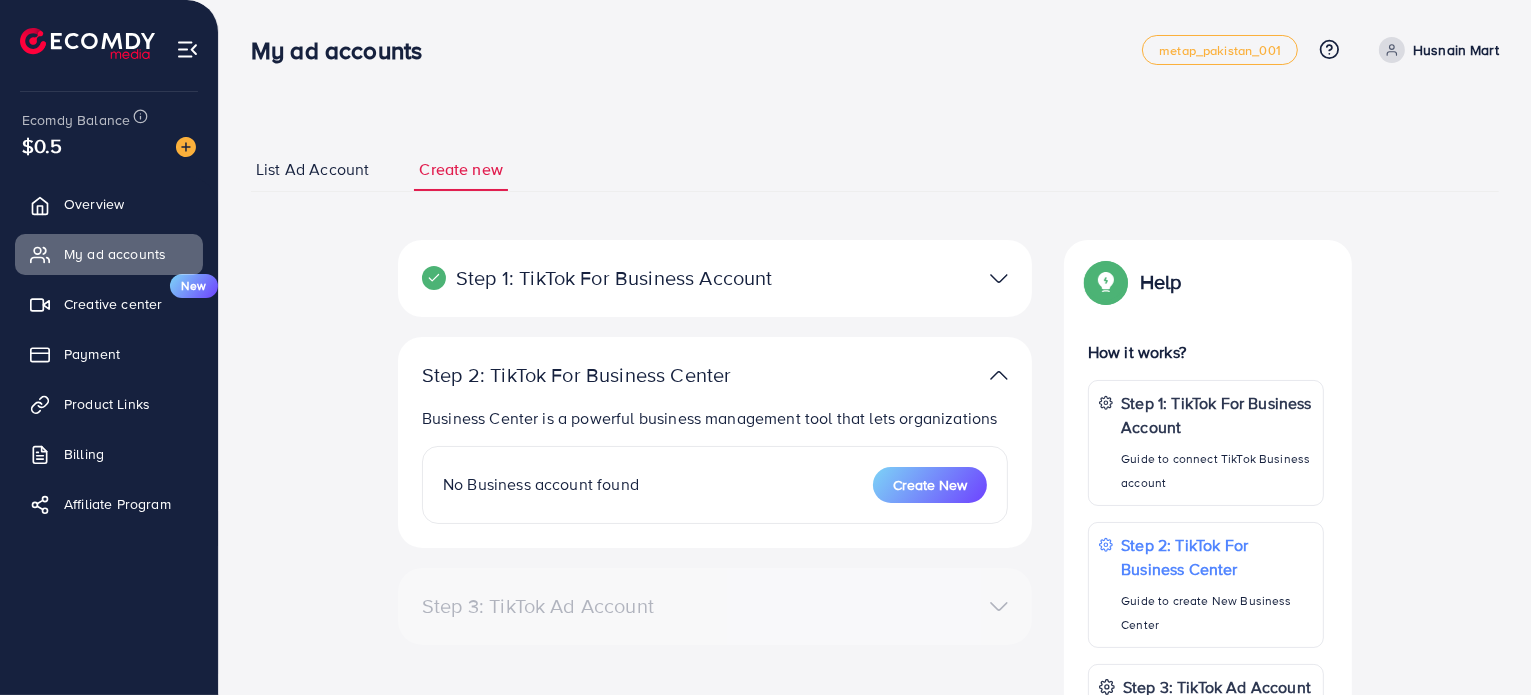 select 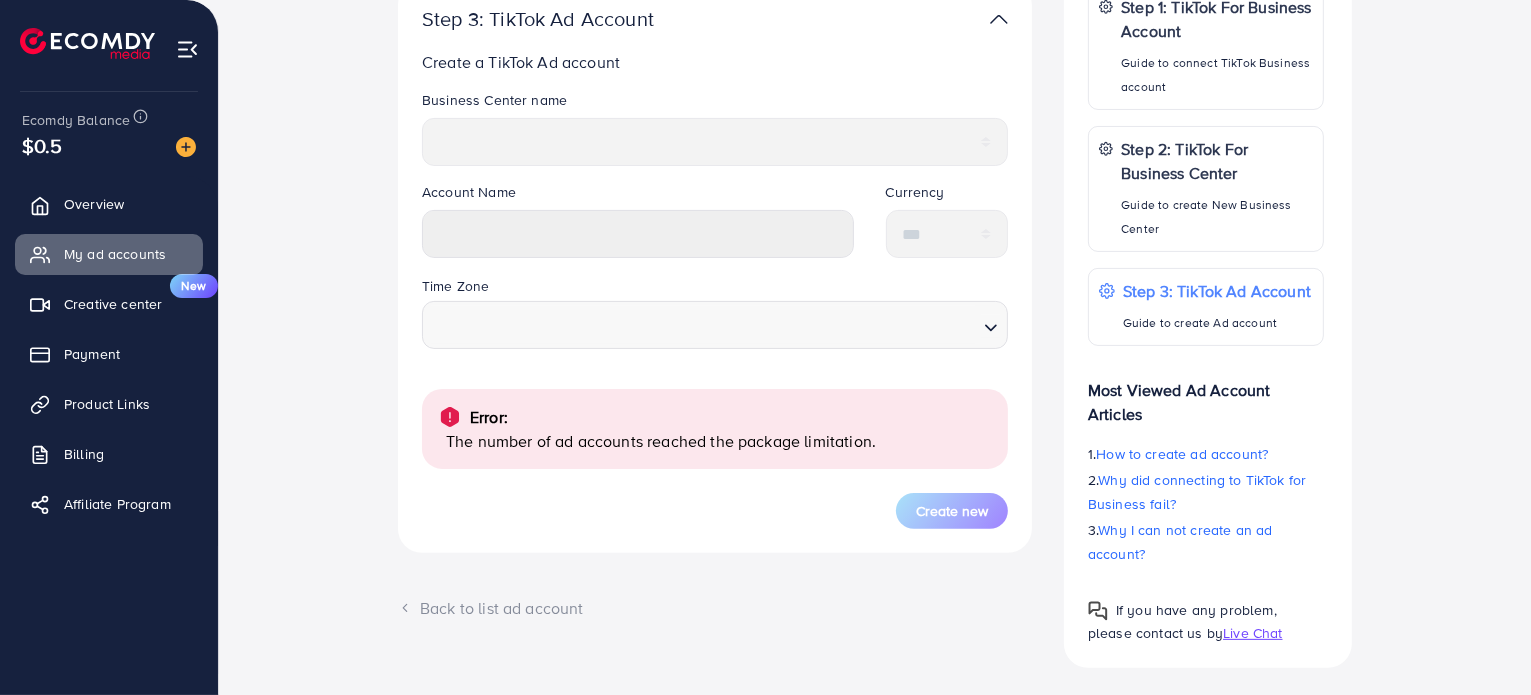 scroll, scrollTop: 482, scrollLeft: 0, axis: vertical 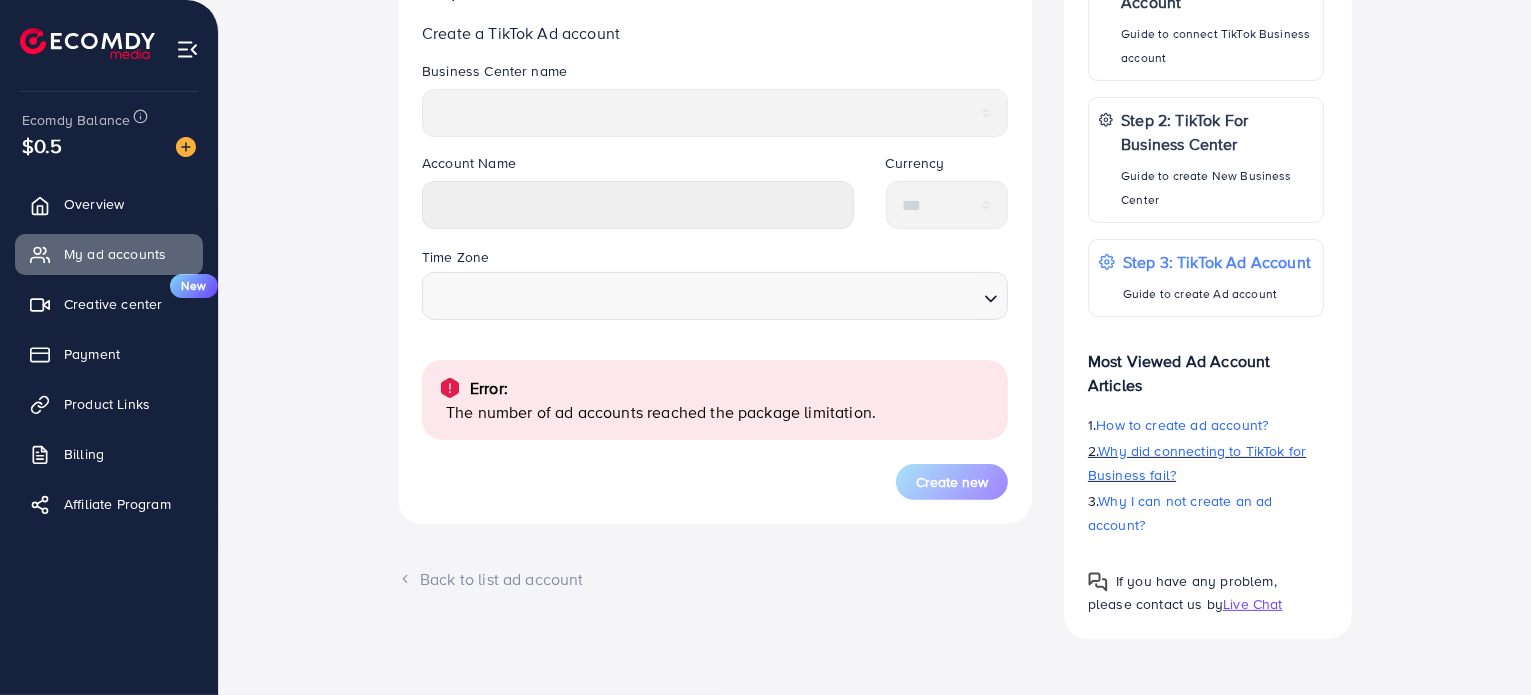 click on "Why did connecting to TikTok for Business fail?" at bounding box center (1197, 463) 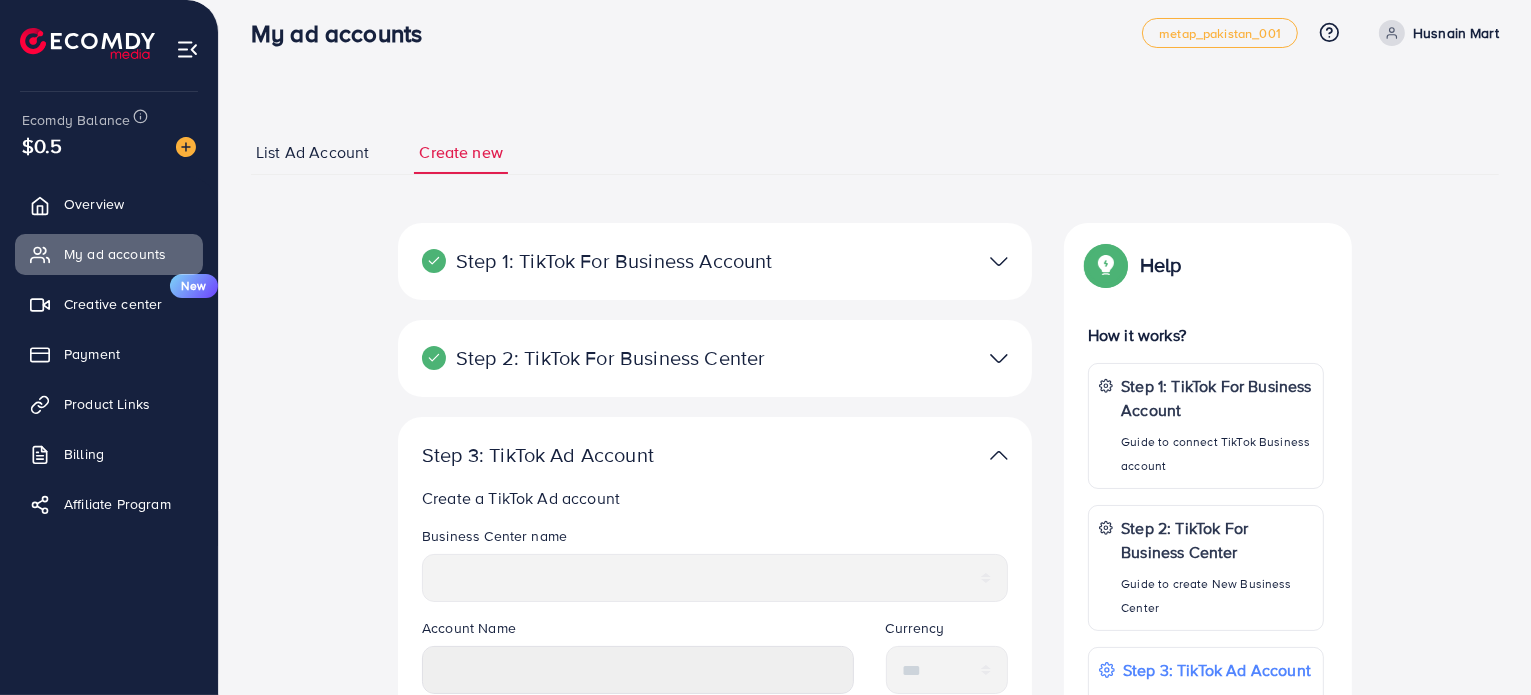 scroll, scrollTop: 0, scrollLeft: 0, axis: both 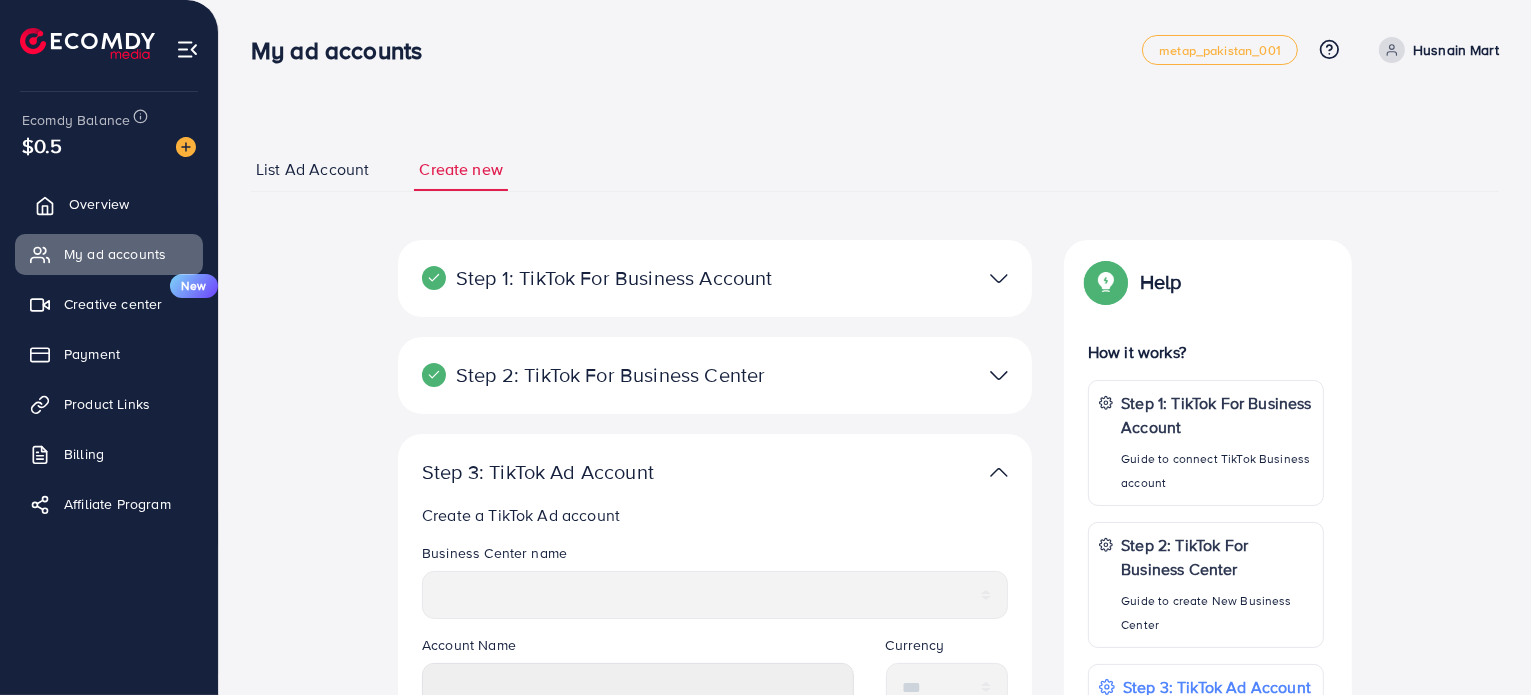 click on "Overview" at bounding box center (99, 204) 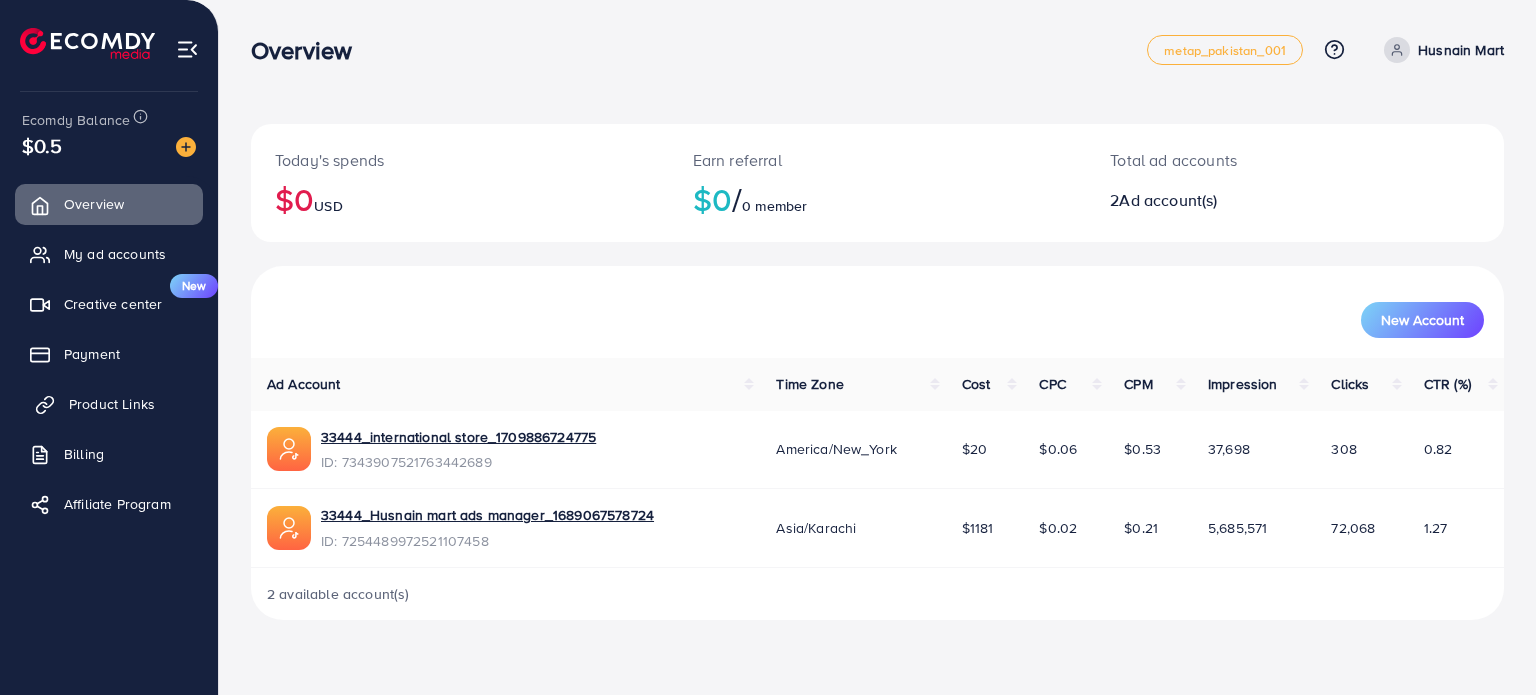 click on "Product Links" at bounding box center [112, 404] 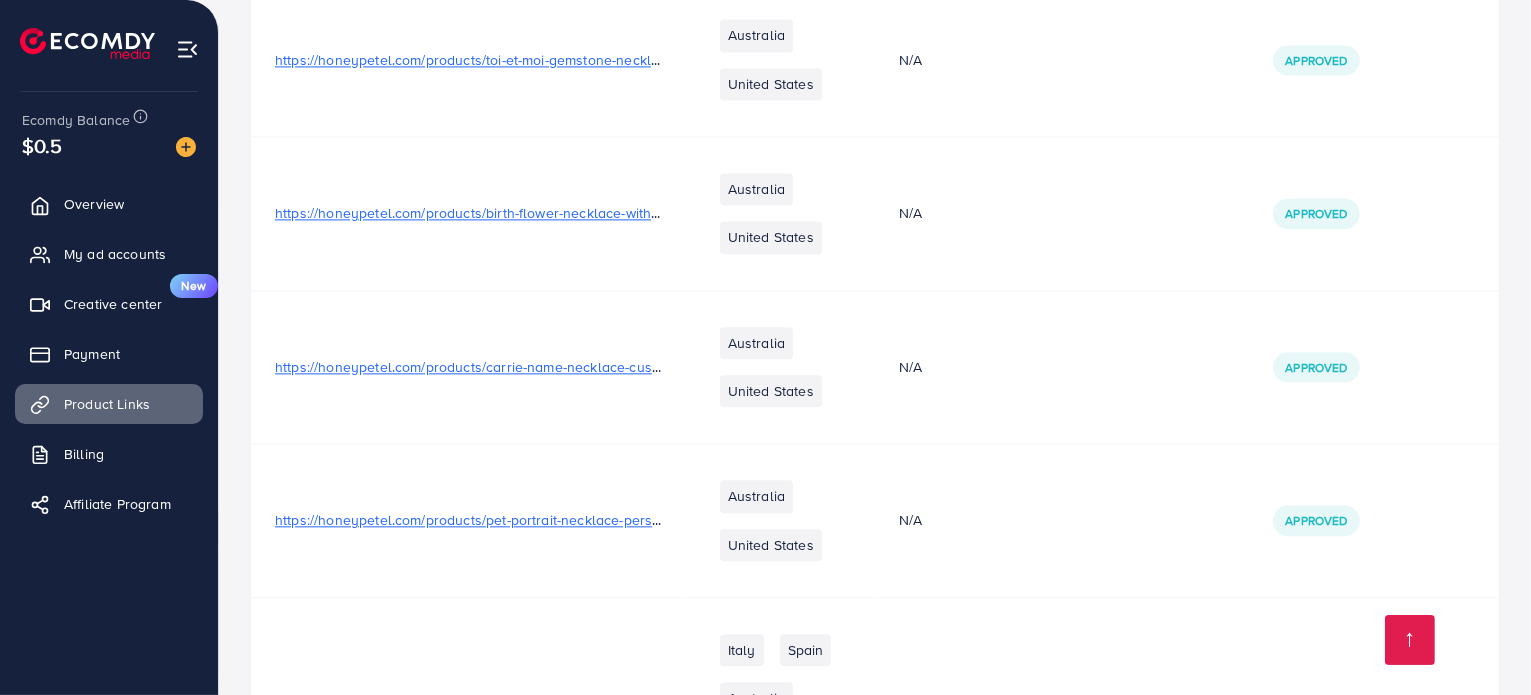 scroll, scrollTop: 12174, scrollLeft: 0, axis: vertical 